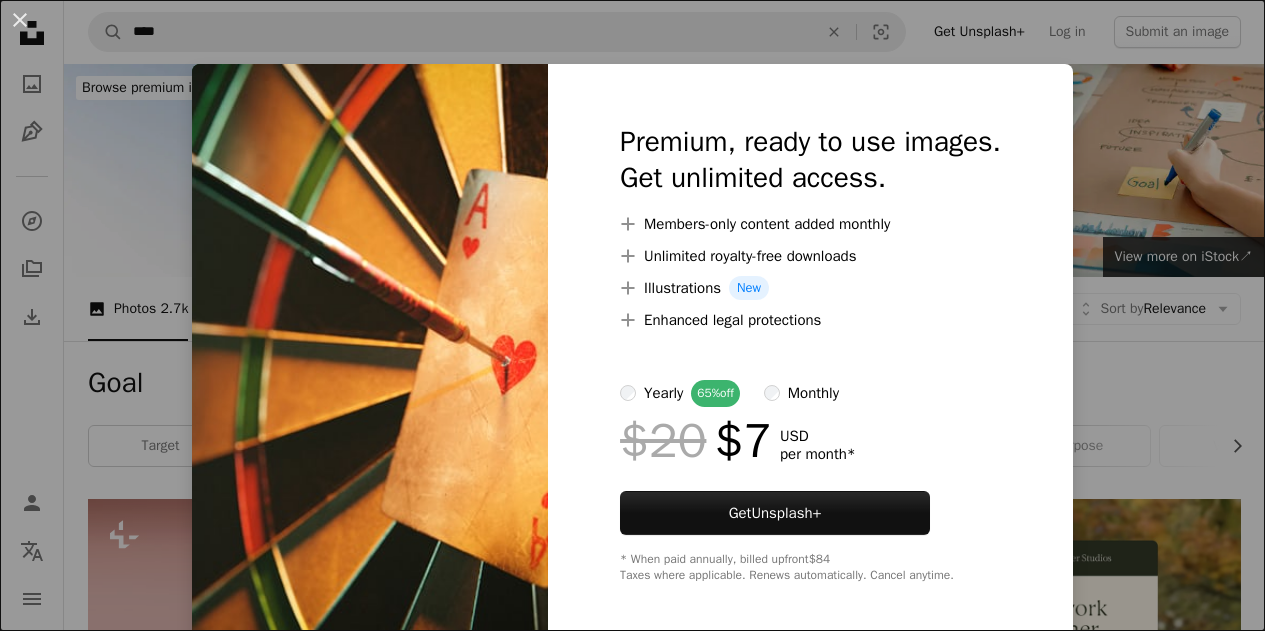 scroll, scrollTop: 2700, scrollLeft: 0, axis: vertical 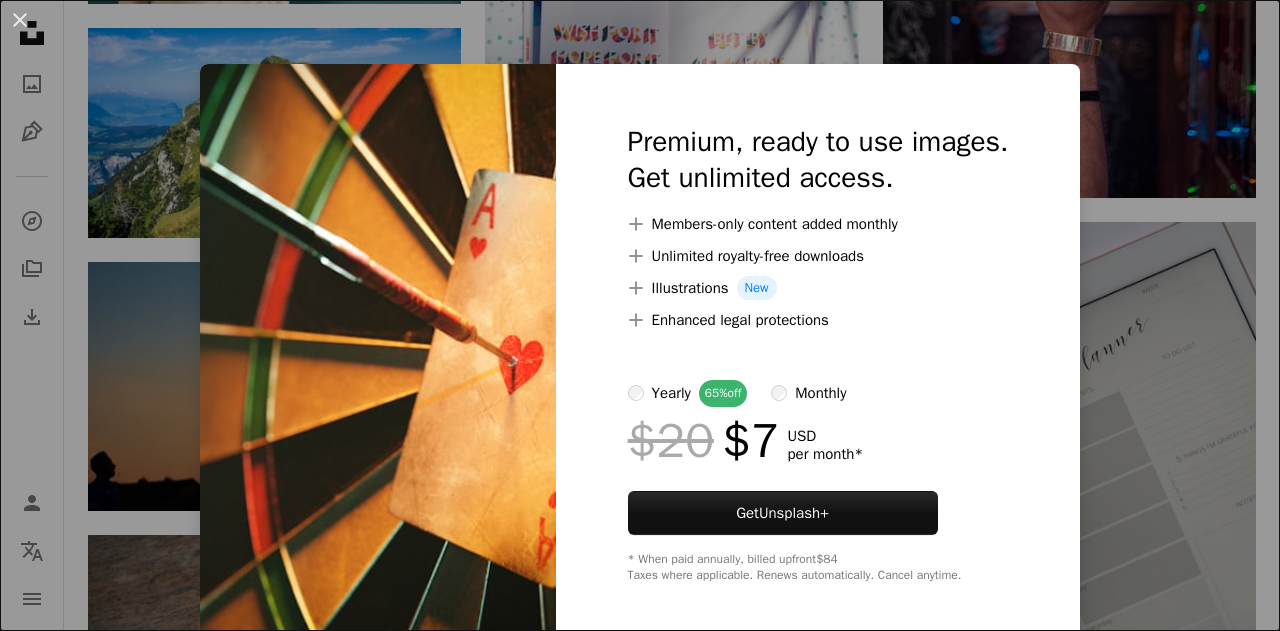 click on "An X shape Premium, ready to use images. Get unlimited access. A plus sign Members-only content added monthly A plus sign Unlimited royalty-free downloads A plus sign Illustrations  New A plus sign Enhanced legal protections yearly 65%  off monthly $20   $7 USD per month * Get  Unsplash+ * When paid annually, billed upfront  $84 Taxes where applicable. Renews automatically. Cancel anytime." at bounding box center [640, 315] 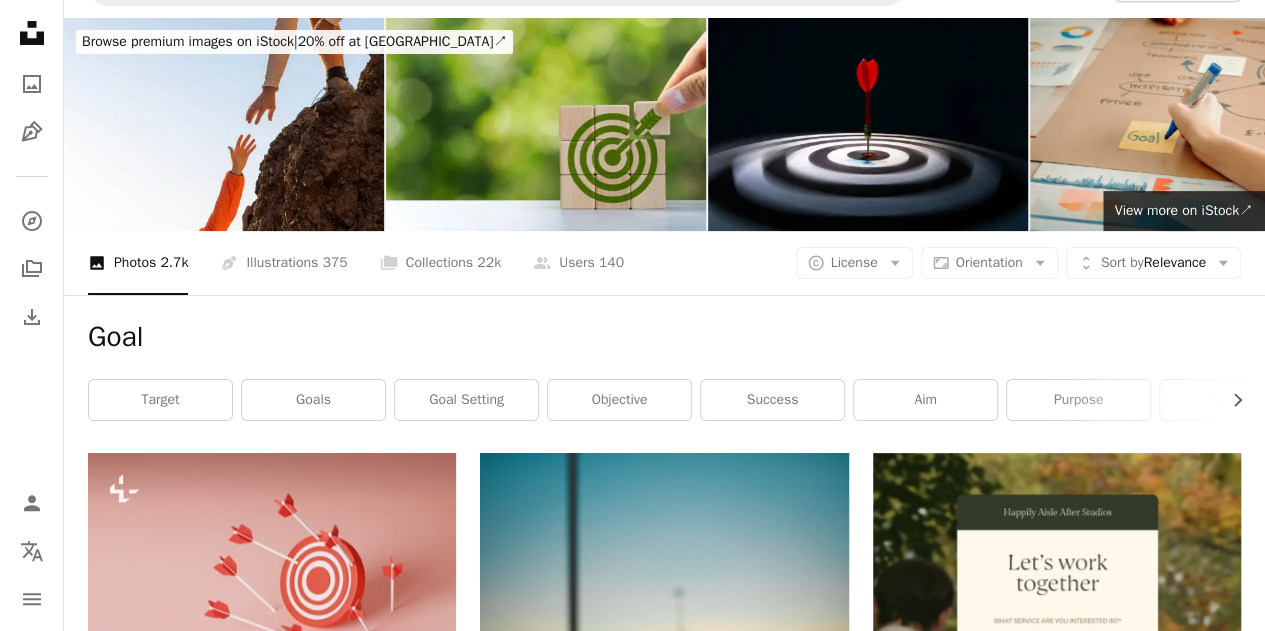 scroll, scrollTop: 0, scrollLeft: 0, axis: both 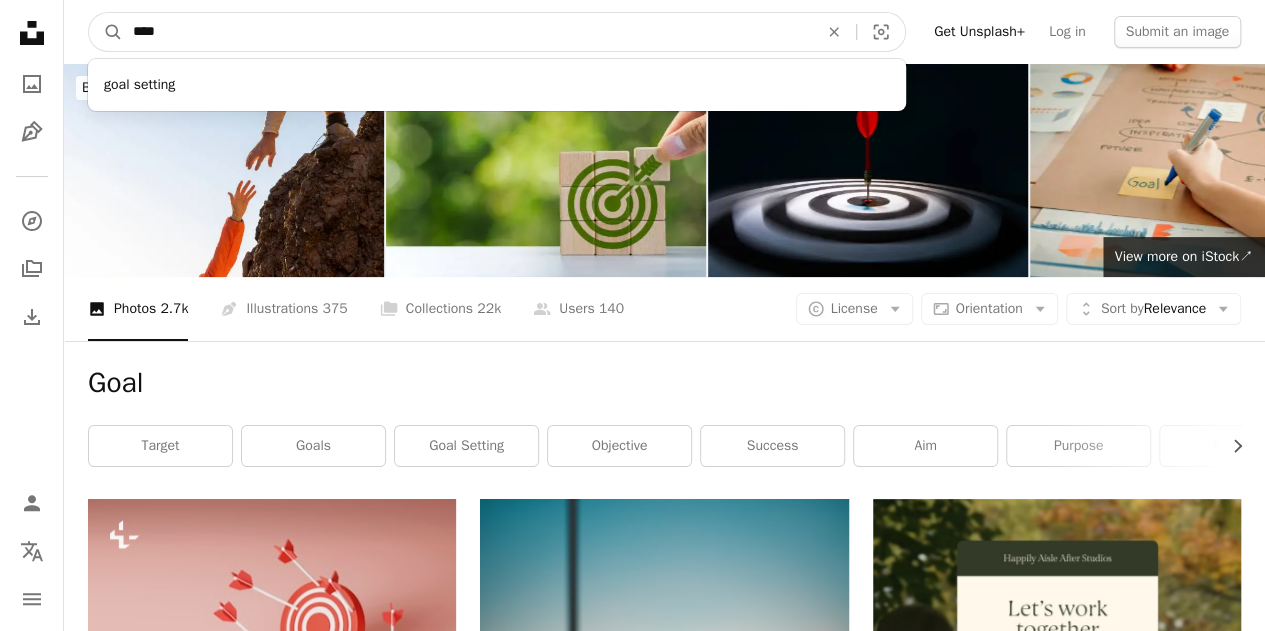 drag, startPoint x: 295, startPoint y: 26, endPoint x: 131, endPoint y: 27, distance: 164.00305 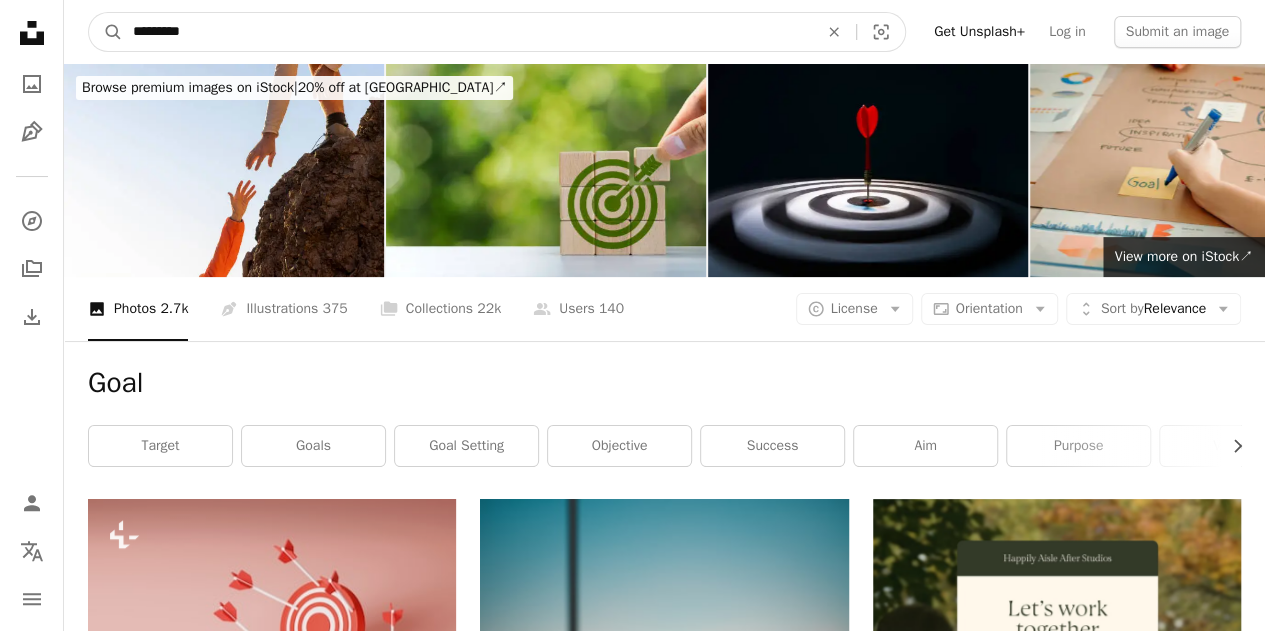 type on "**********" 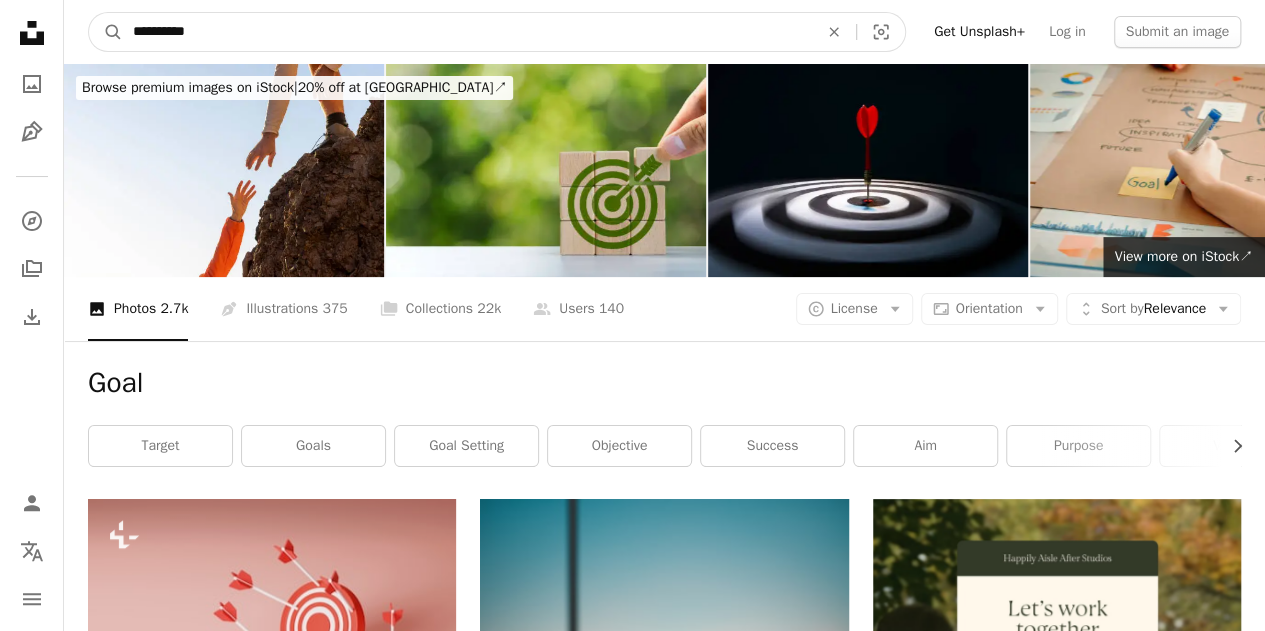 click on "A magnifying glass" at bounding box center [106, 32] 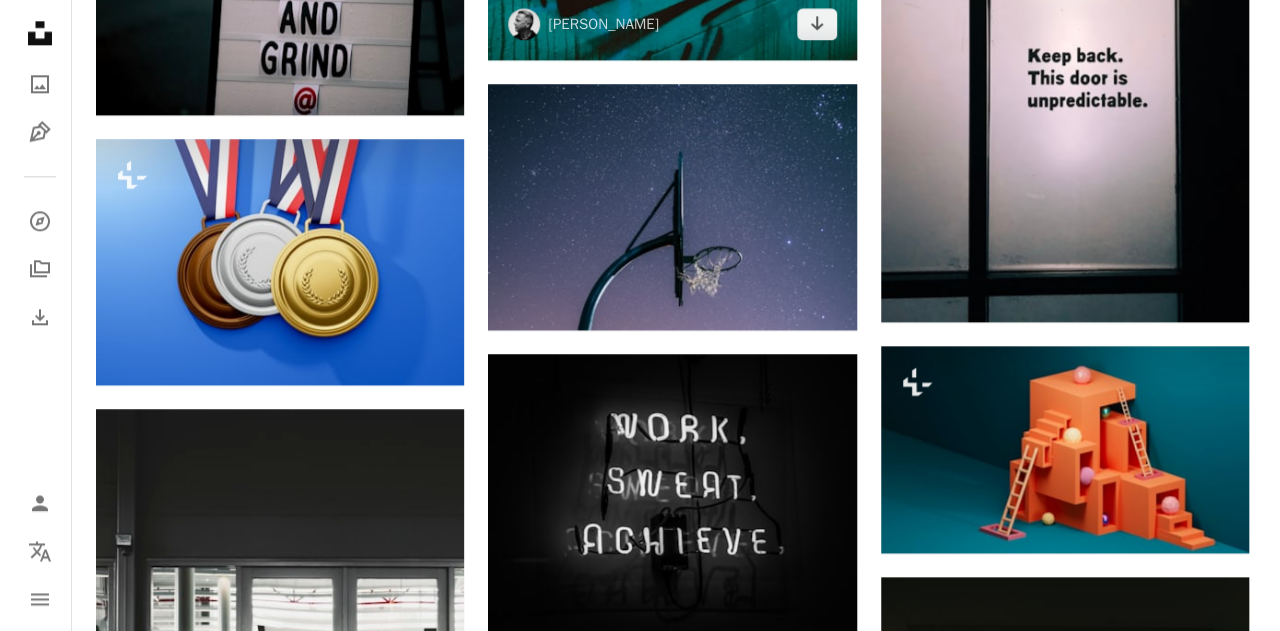 scroll, scrollTop: 1300, scrollLeft: 0, axis: vertical 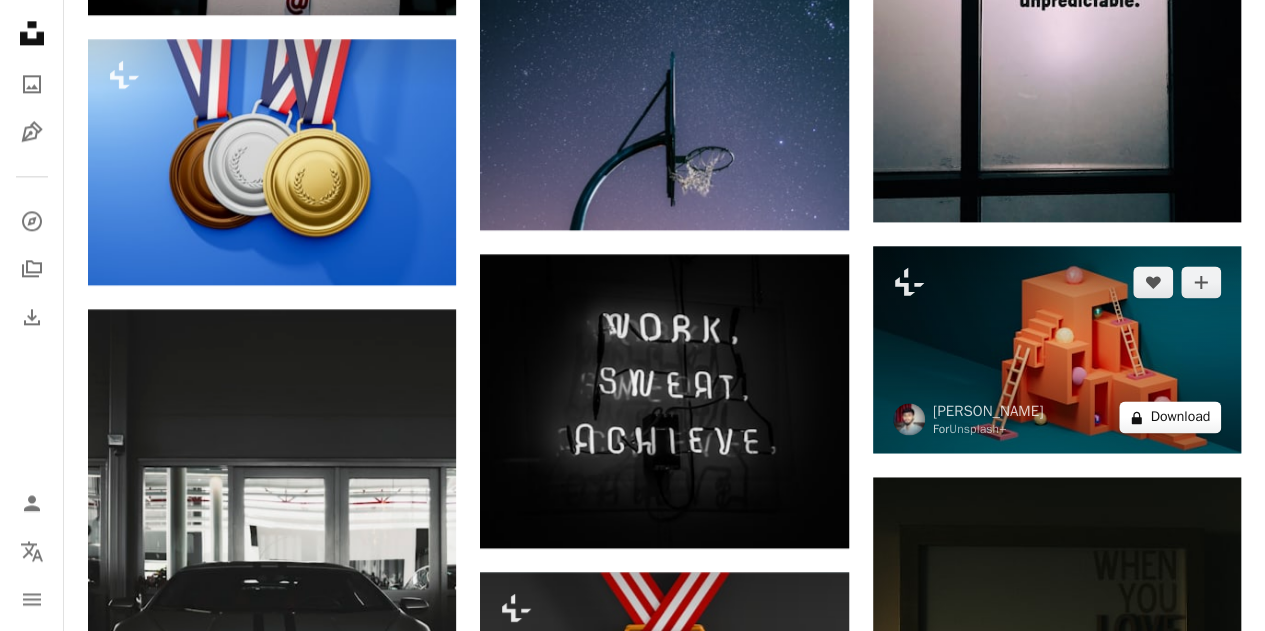 click on "A lock   Download" at bounding box center [1170, 417] 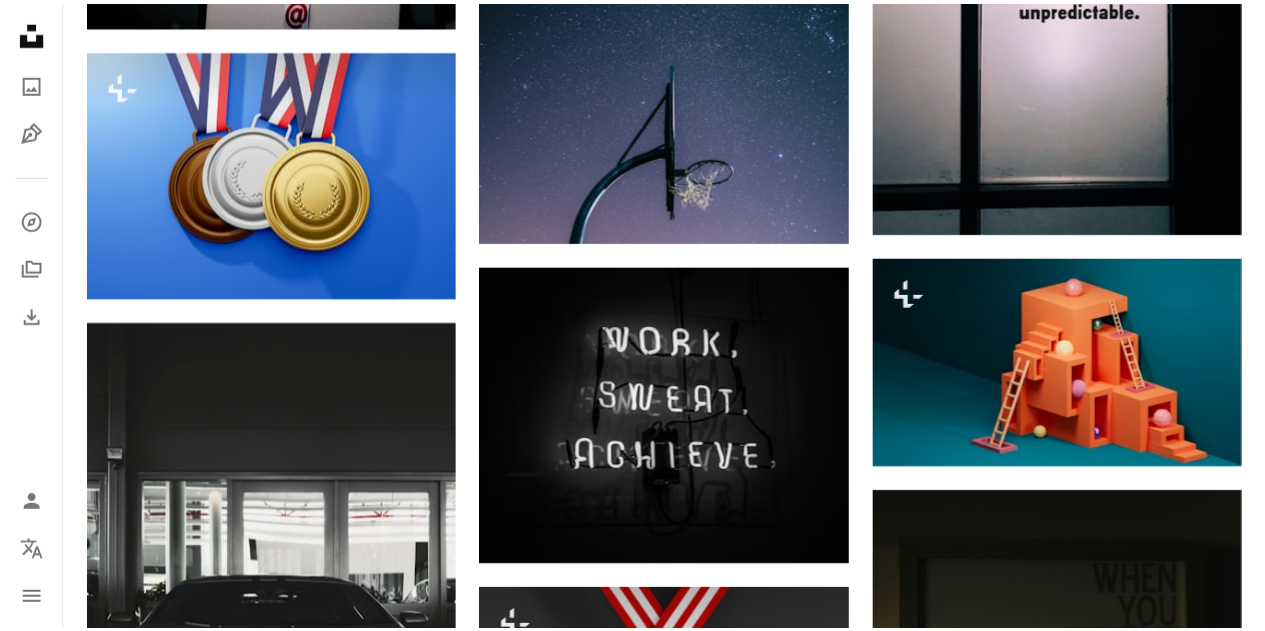 scroll, scrollTop: 0, scrollLeft: 0, axis: both 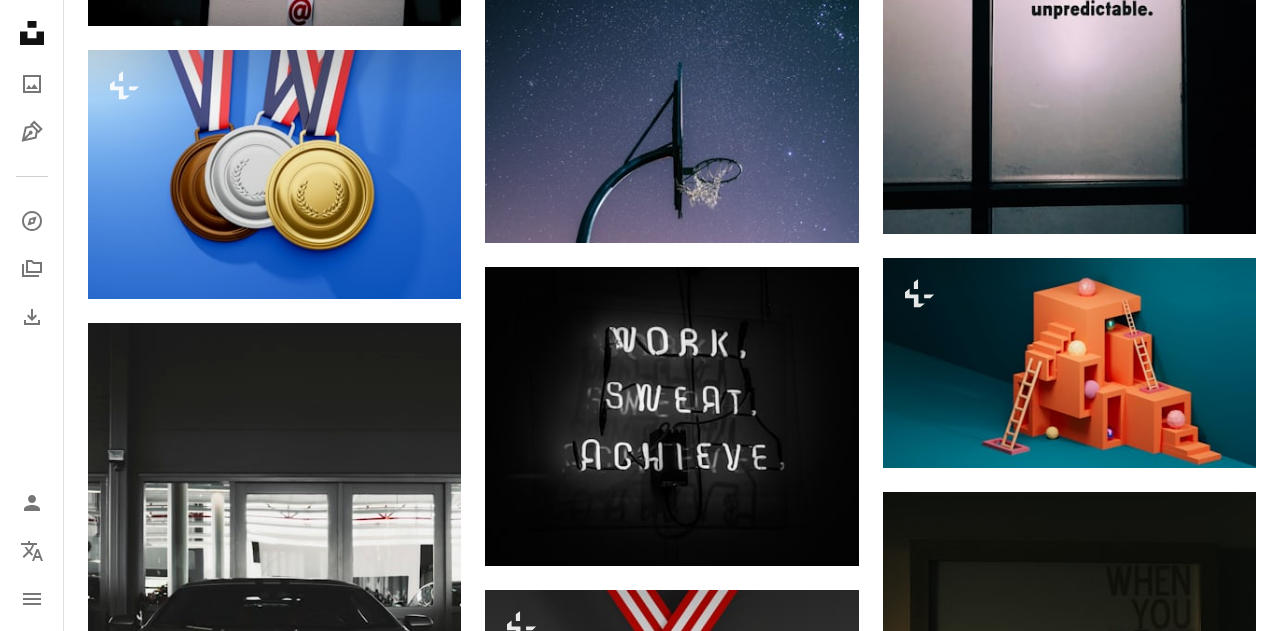 click on "An X shape Premium, ready to use images. Get unlimited access. A plus sign Members-only content added monthly A plus sign Unlimited royalty-free downloads A plus sign Illustrations  New A plus sign Enhanced legal protections yearly 65%  off monthly $20   $7 USD per month * Get  Unsplash+ * When paid annually, billed upfront  $84 Taxes where applicable. Renews automatically. Cancel anytime." at bounding box center (640, 3381) 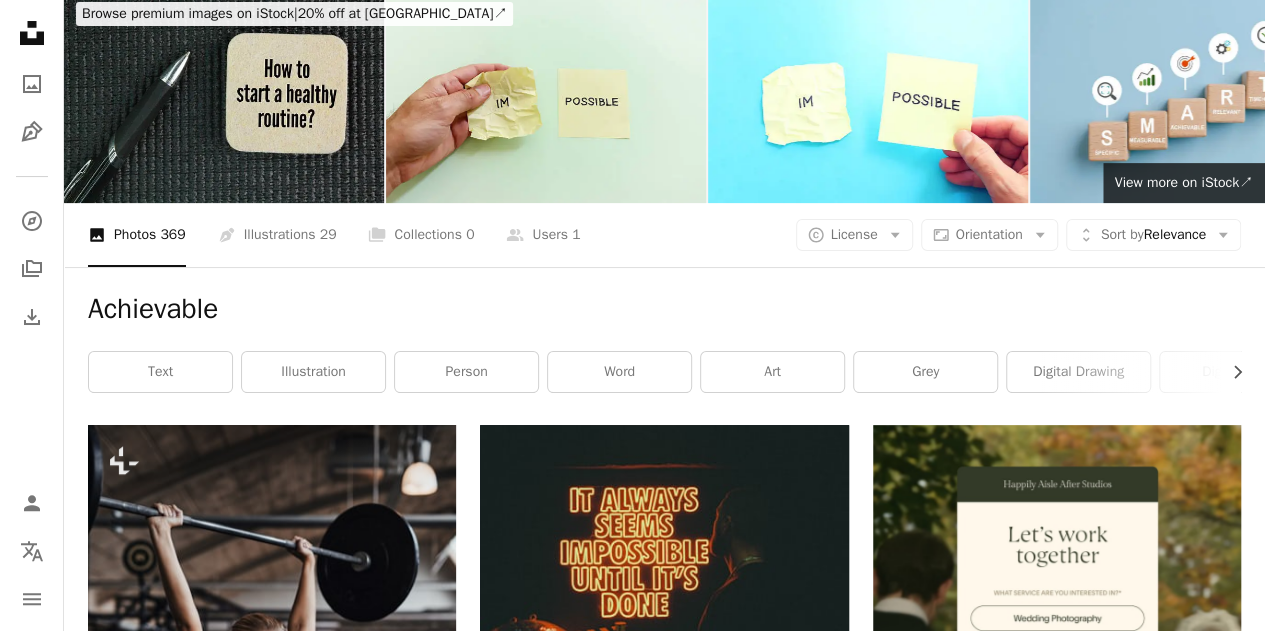 scroll, scrollTop: 0, scrollLeft: 0, axis: both 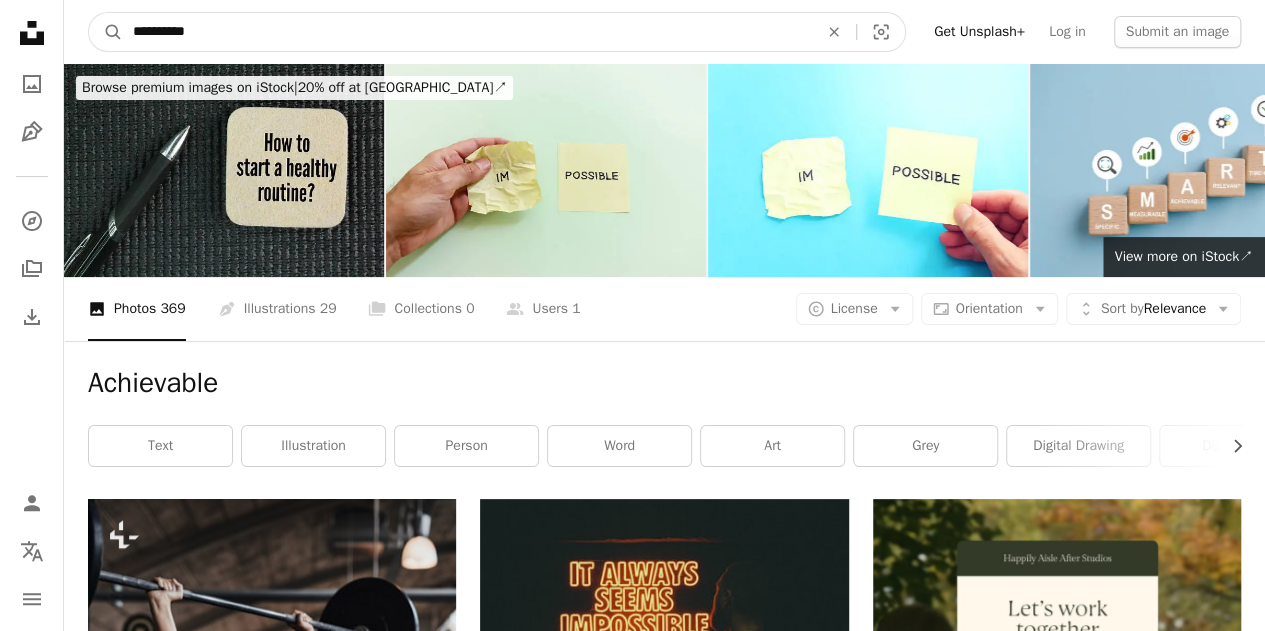 drag, startPoint x: 229, startPoint y: 28, endPoint x: 82, endPoint y: 33, distance: 147.085 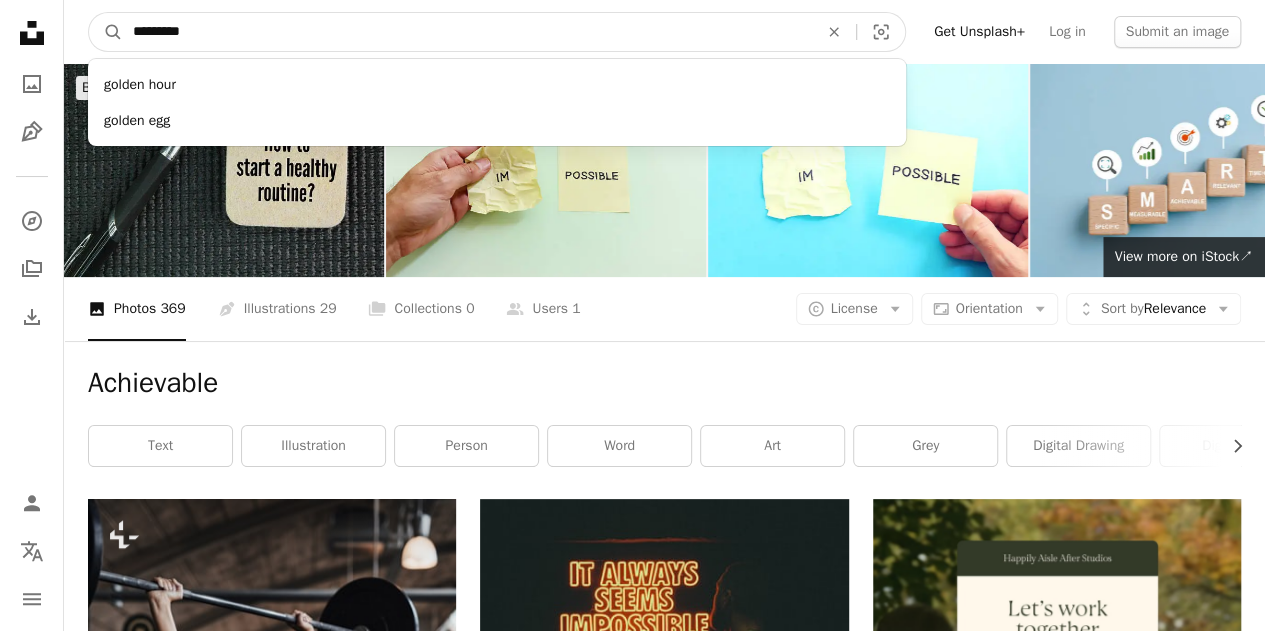 type on "**********" 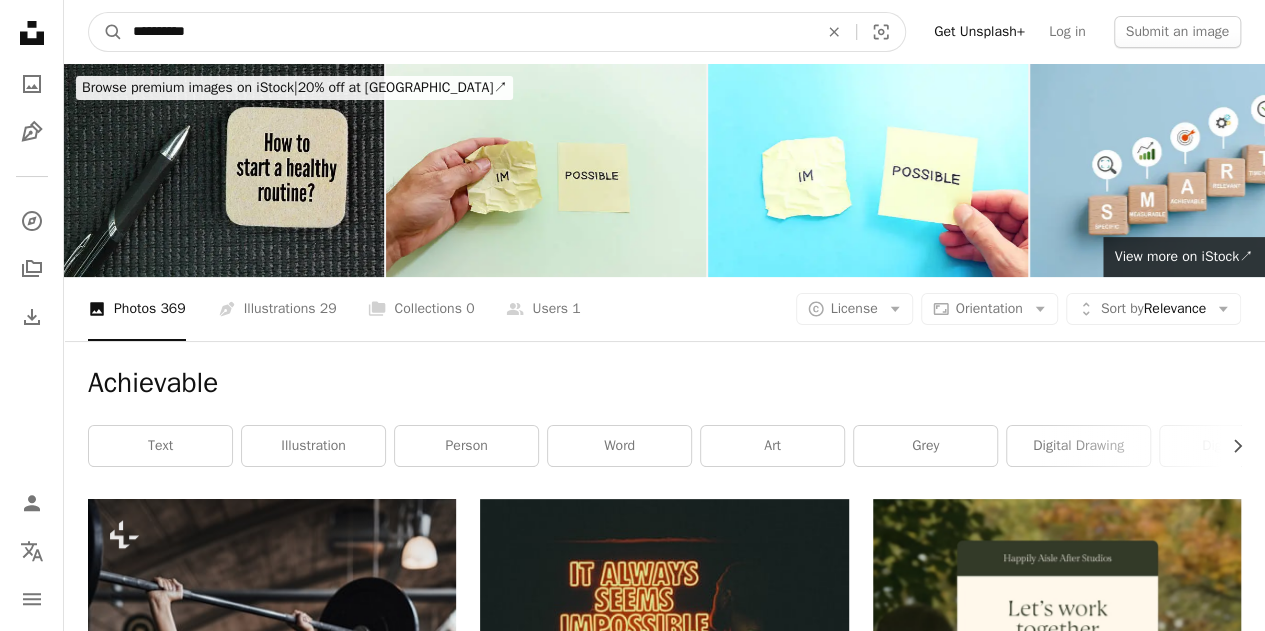 click on "A magnifying glass" at bounding box center [106, 32] 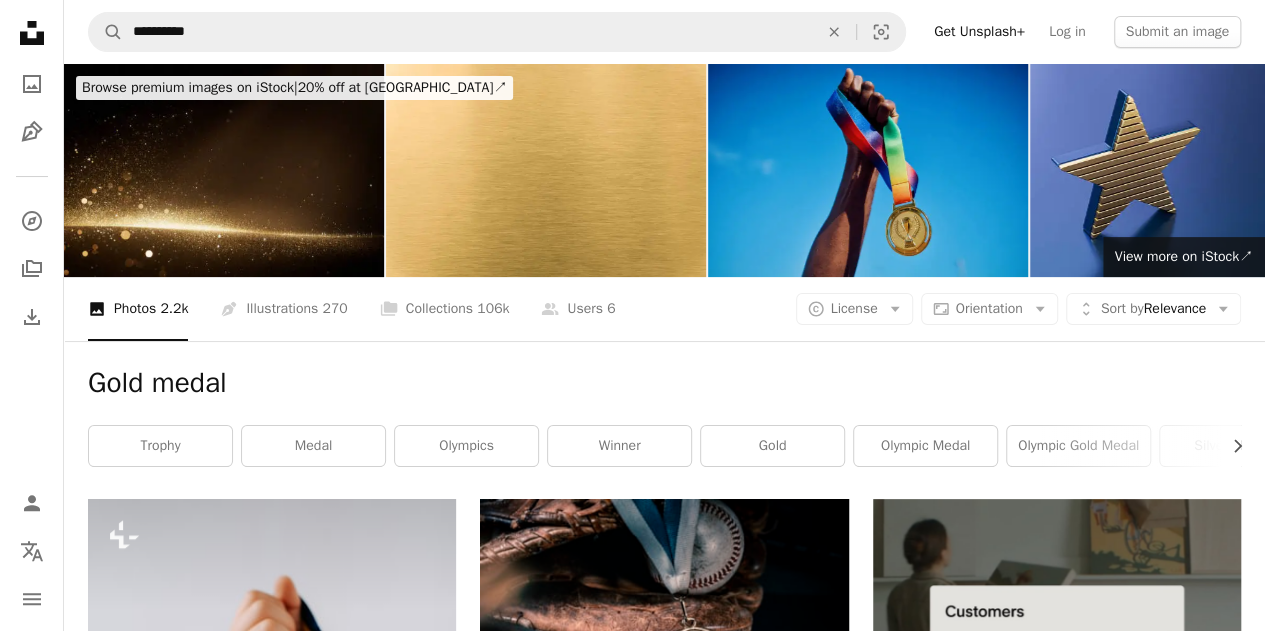 click at bounding box center [868, 170] 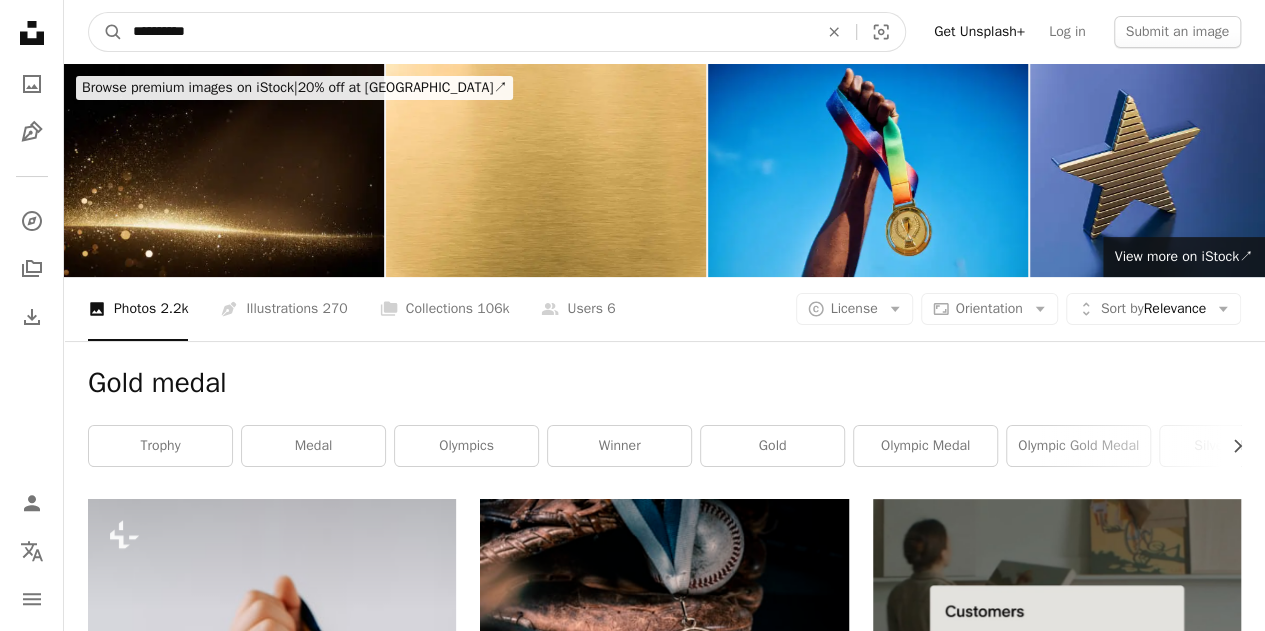 drag, startPoint x: 314, startPoint y: 36, endPoint x: 57, endPoint y: 25, distance: 257.2353 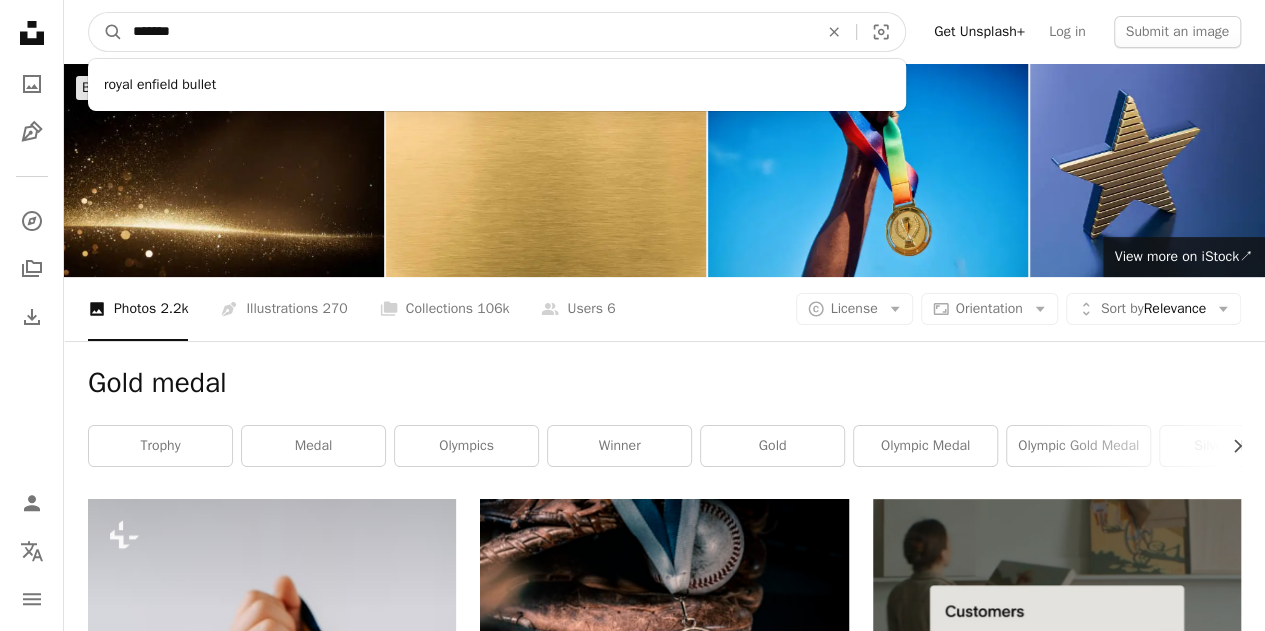 type on "********" 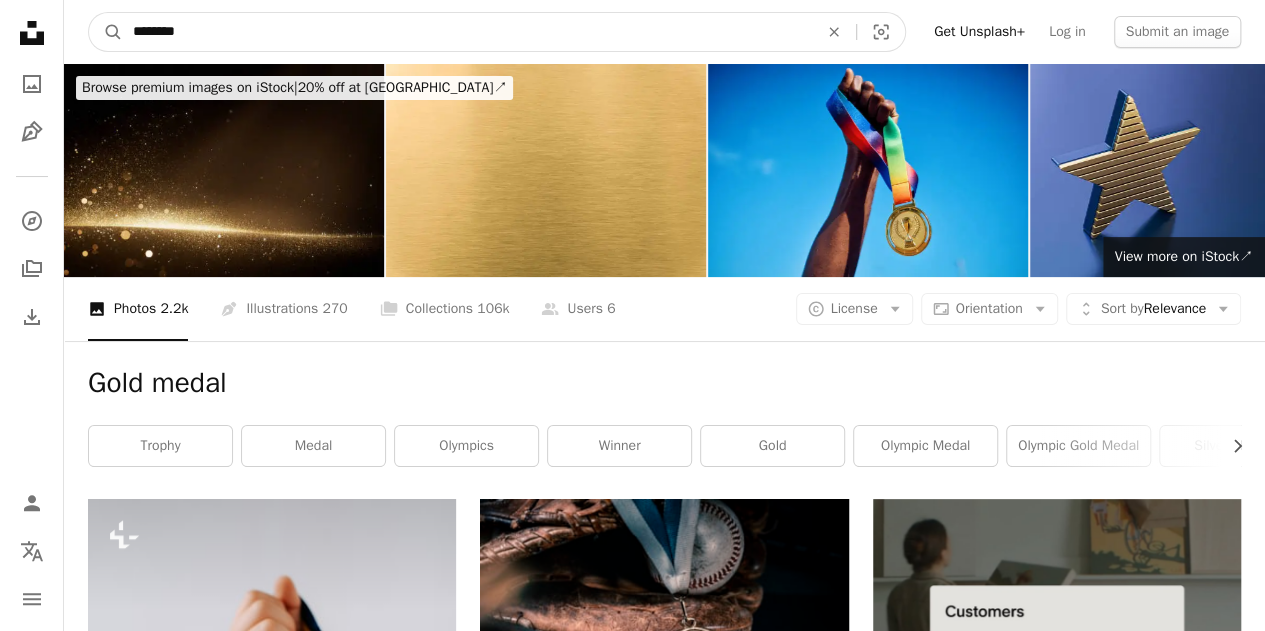 click on "A magnifying glass" at bounding box center (106, 32) 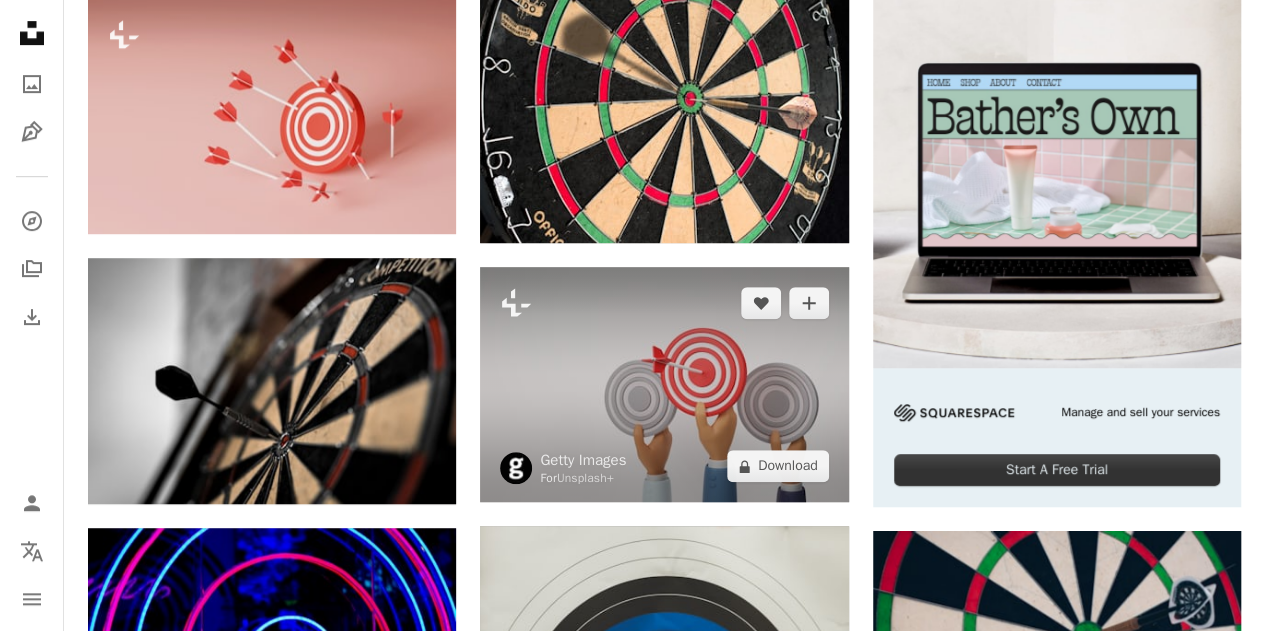 scroll, scrollTop: 600, scrollLeft: 0, axis: vertical 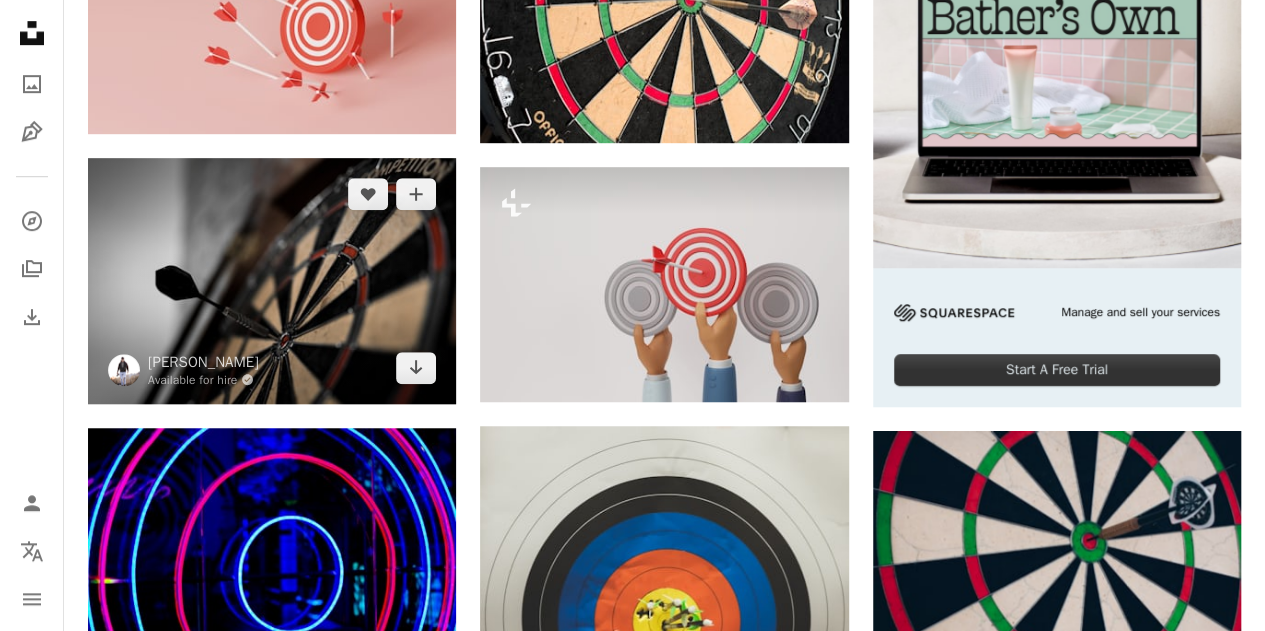 click at bounding box center [272, 281] 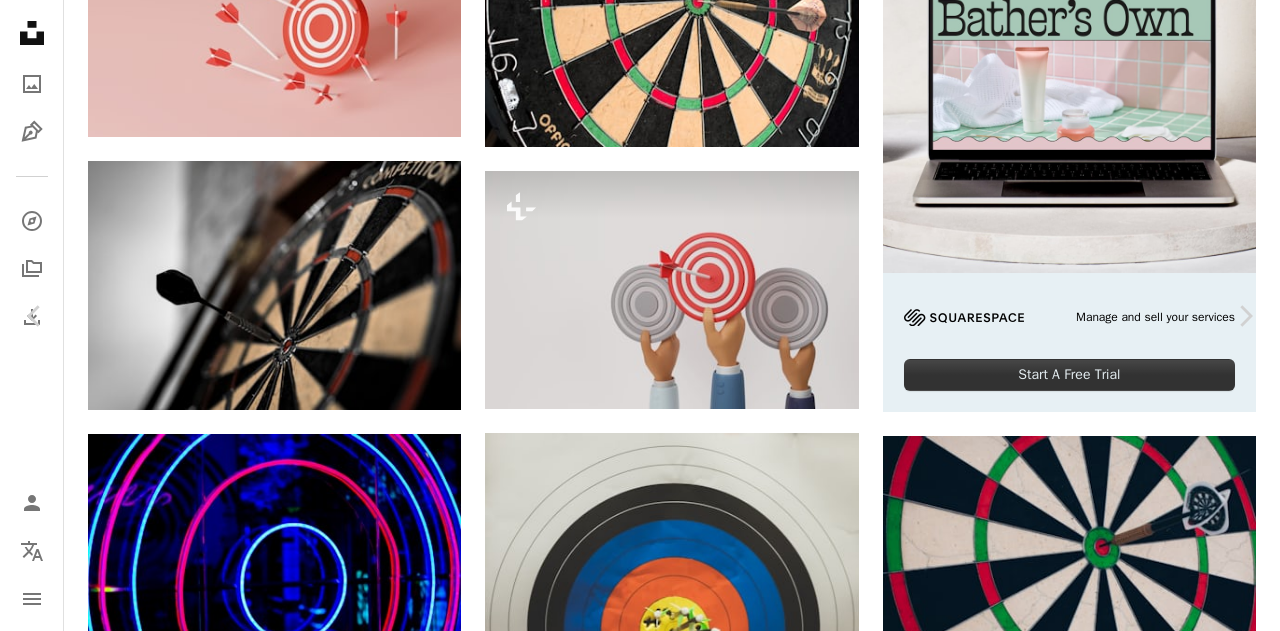 drag, startPoint x: 552, startPoint y: 221, endPoint x: 22, endPoint y: 15, distance: 568.6264 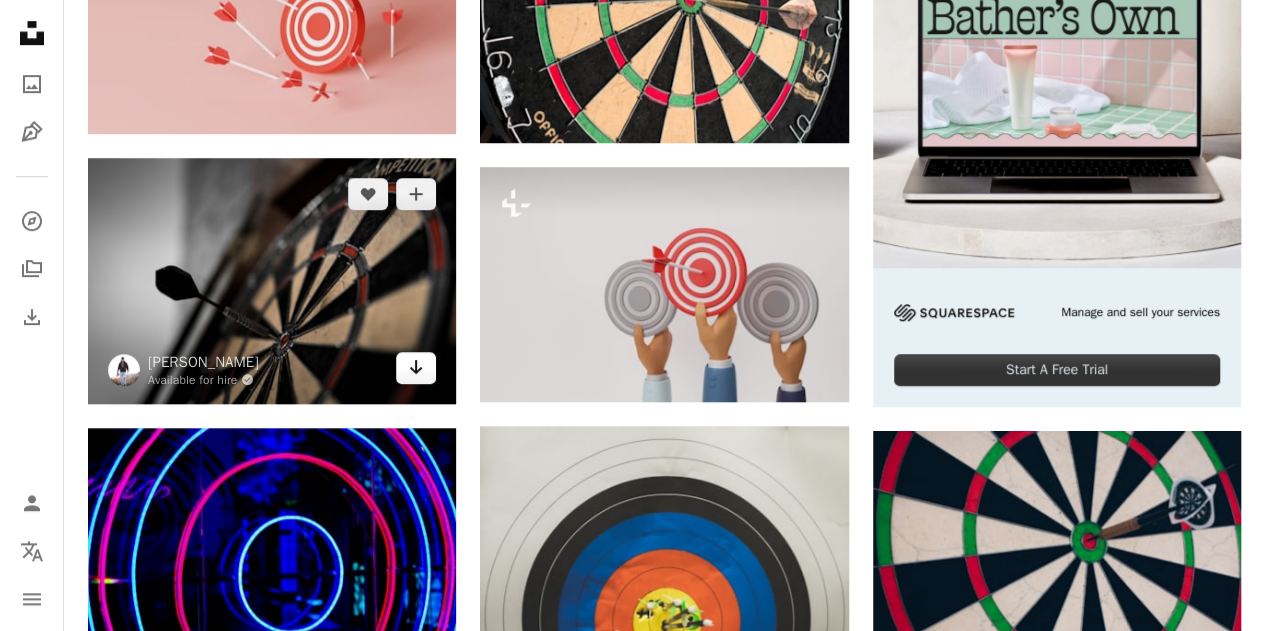 click on "Arrow pointing down" at bounding box center [416, 368] 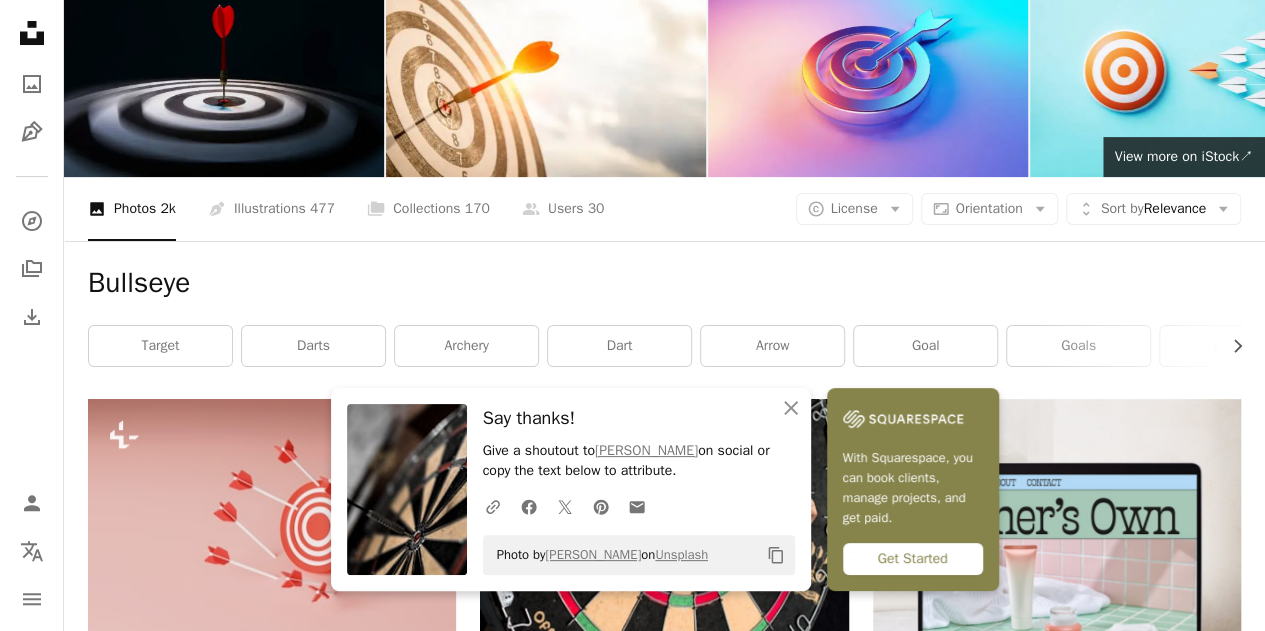 scroll, scrollTop: 0, scrollLeft: 0, axis: both 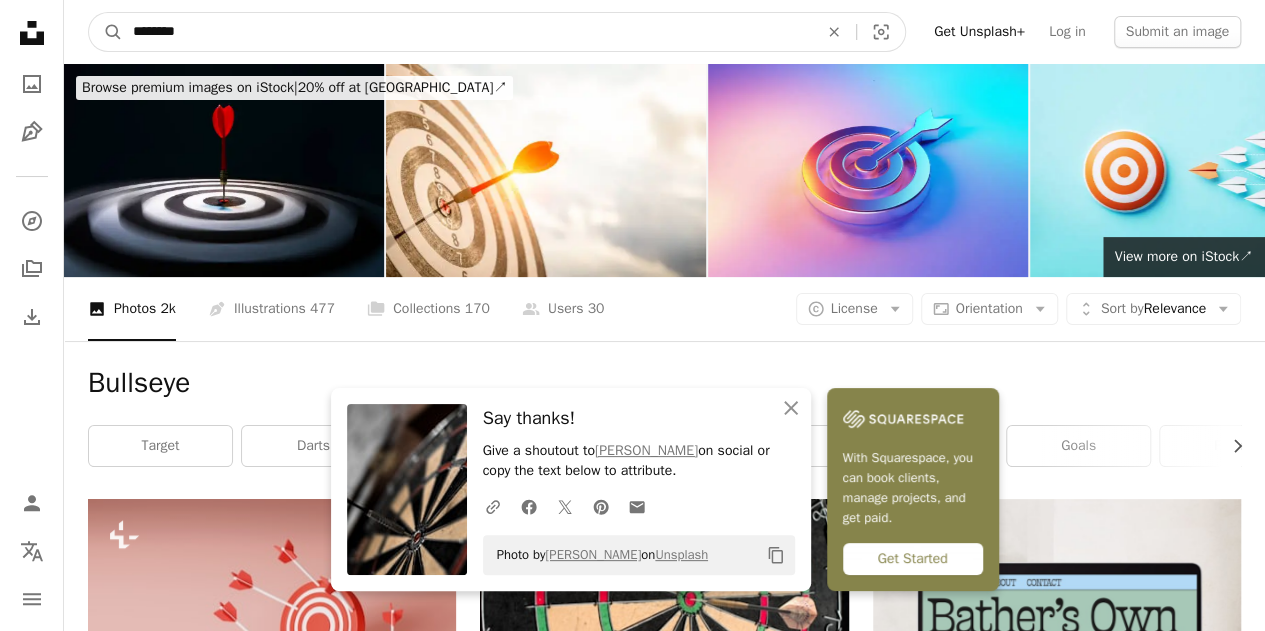 drag, startPoint x: 226, startPoint y: 31, endPoint x: 0, endPoint y: 23, distance: 226.14156 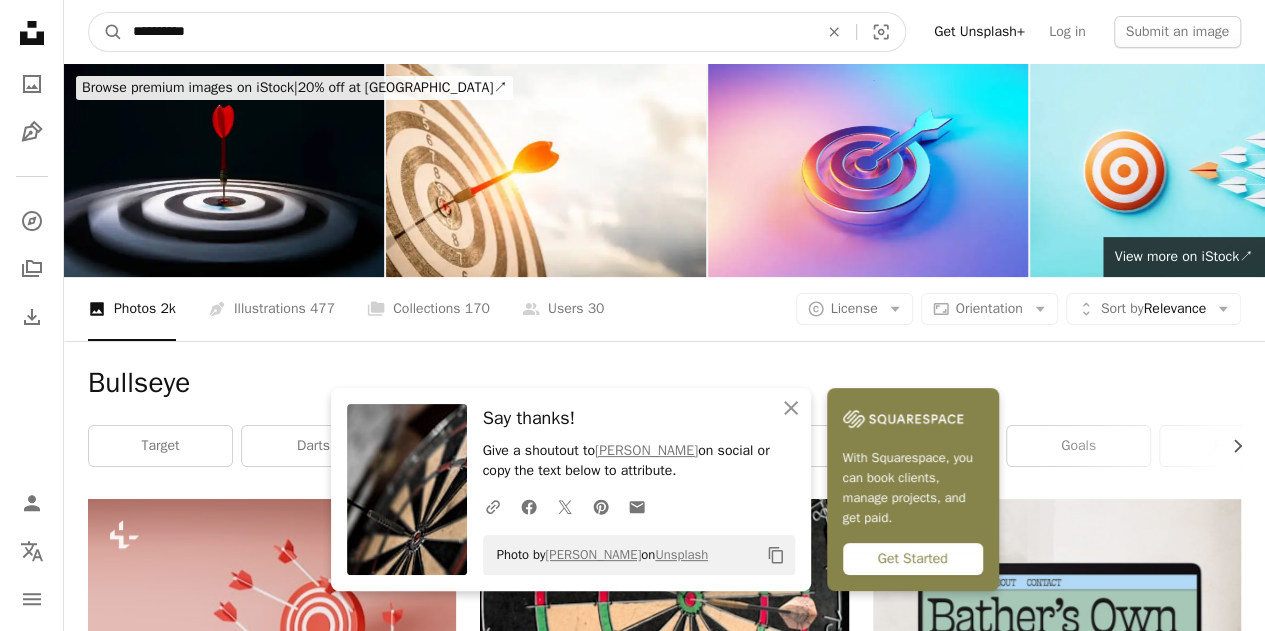 type on "**********" 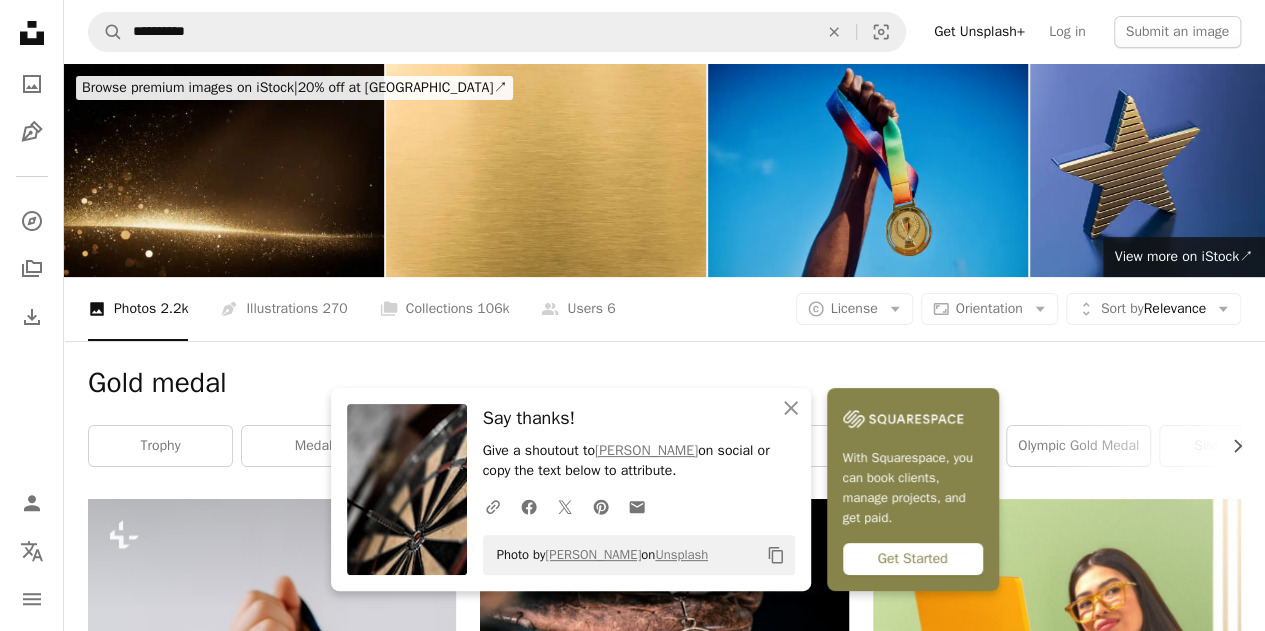 click at bounding box center (868, 170) 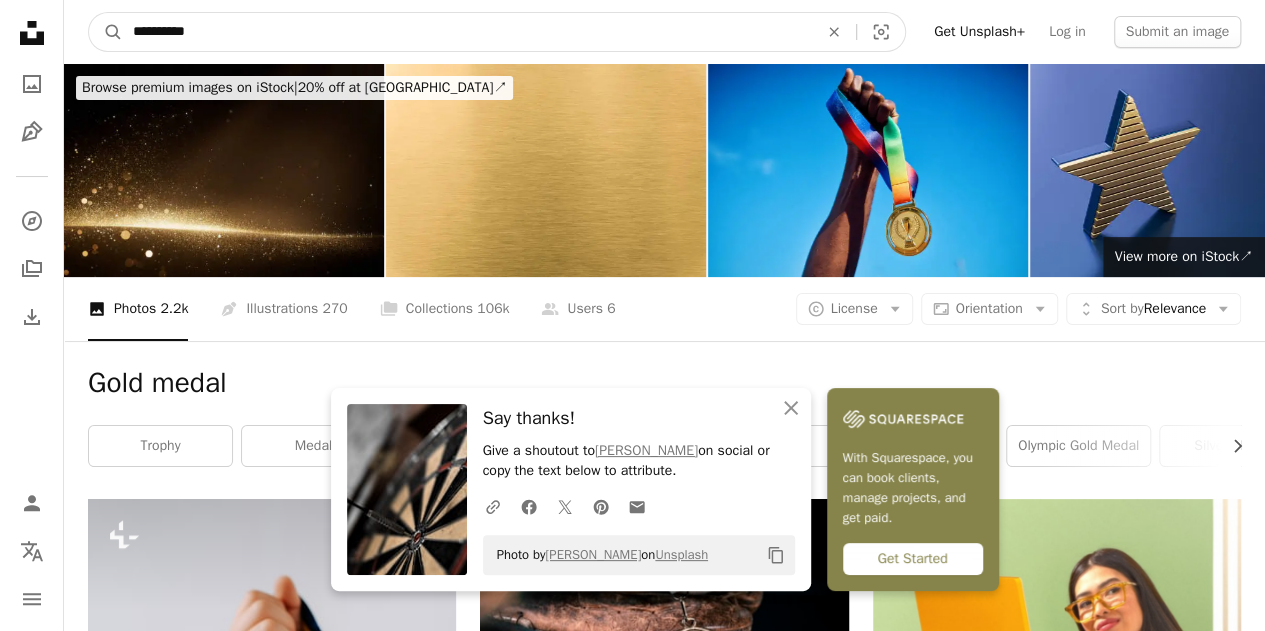 drag, startPoint x: 224, startPoint y: 23, endPoint x: 34, endPoint y: 20, distance: 190.02368 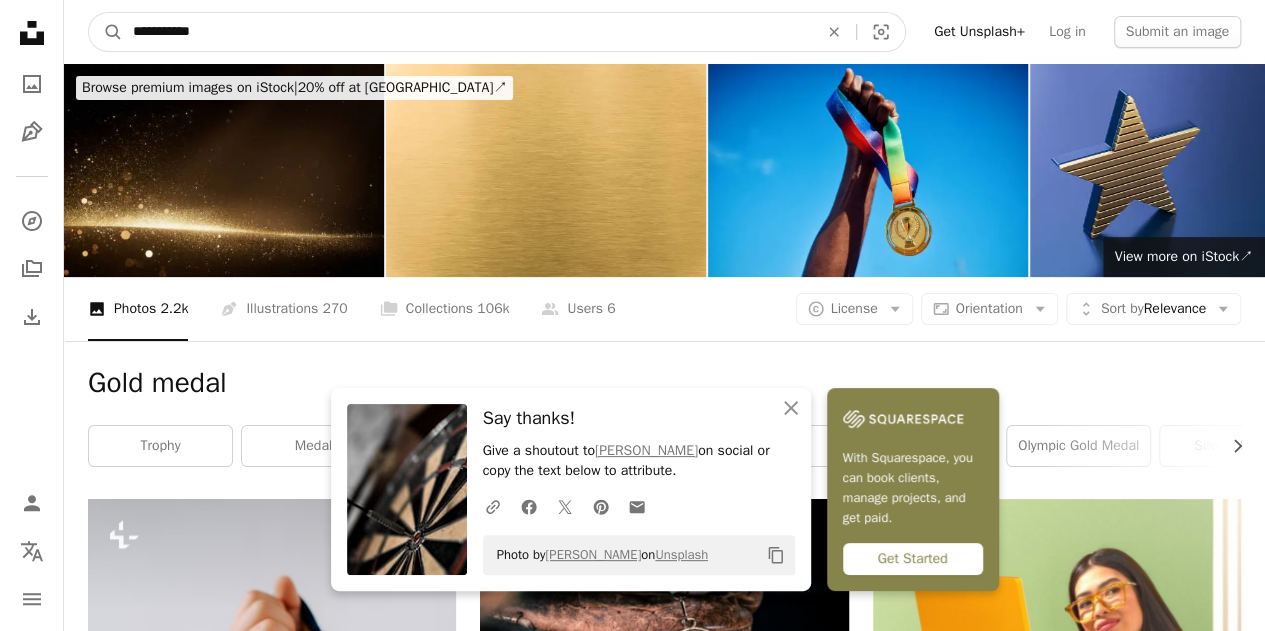 type on "**********" 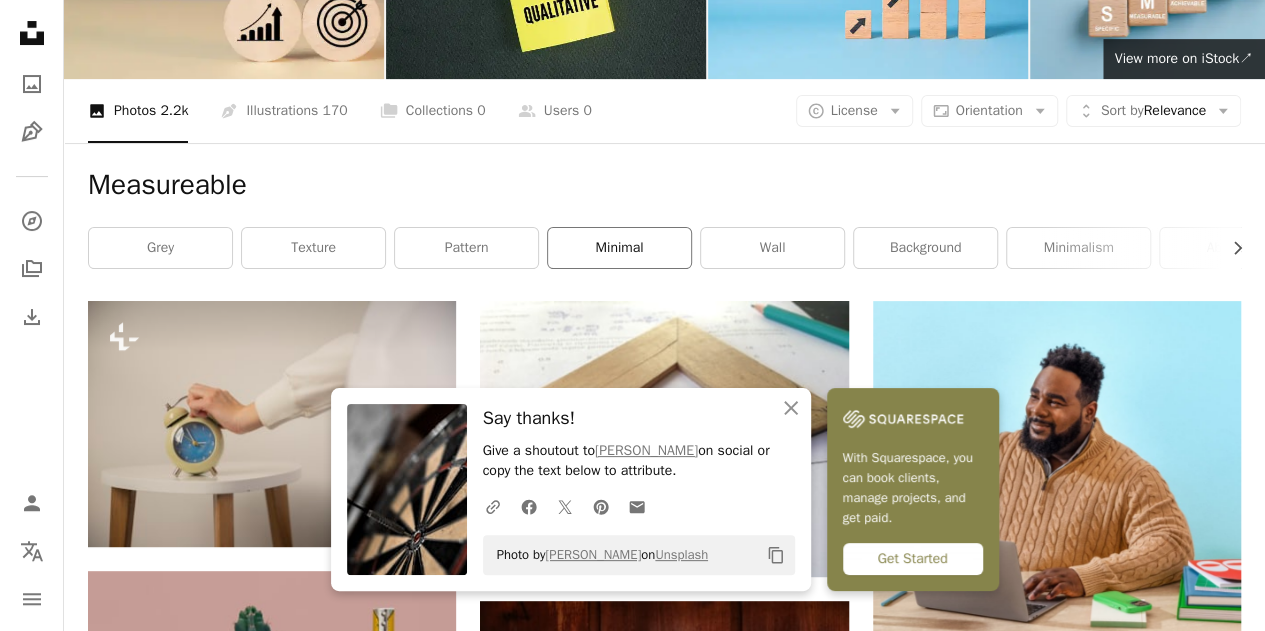 scroll, scrollTop: 200, scrollLeft: 0, axis: vertical 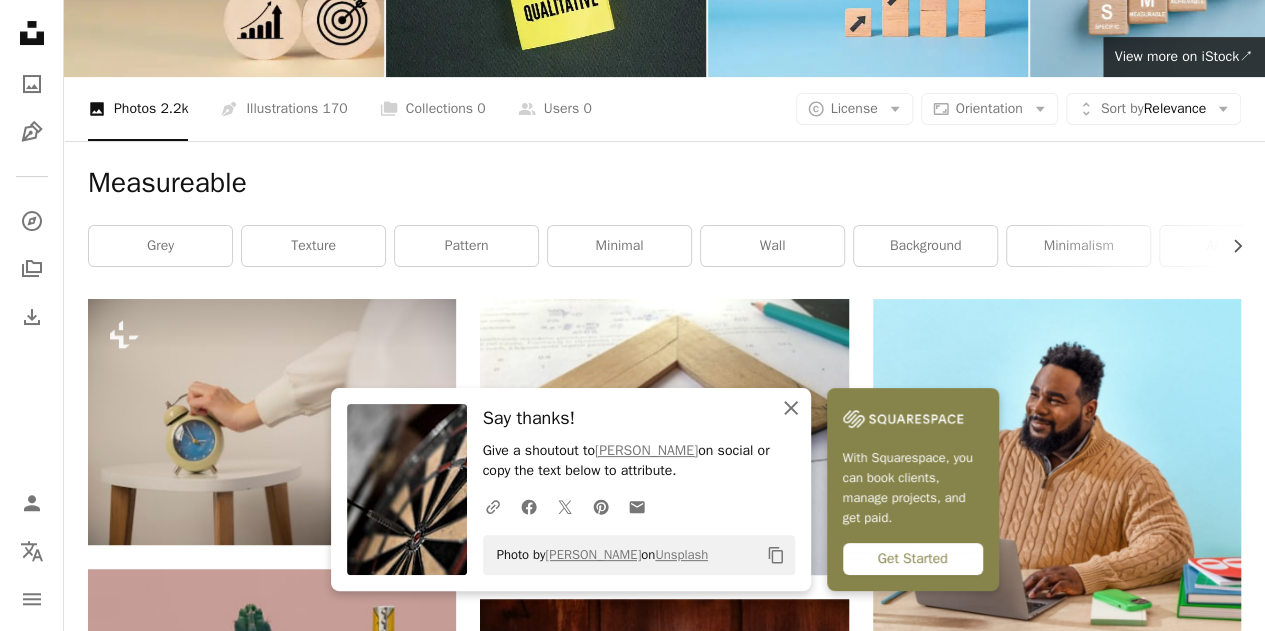 click on "An X shape" 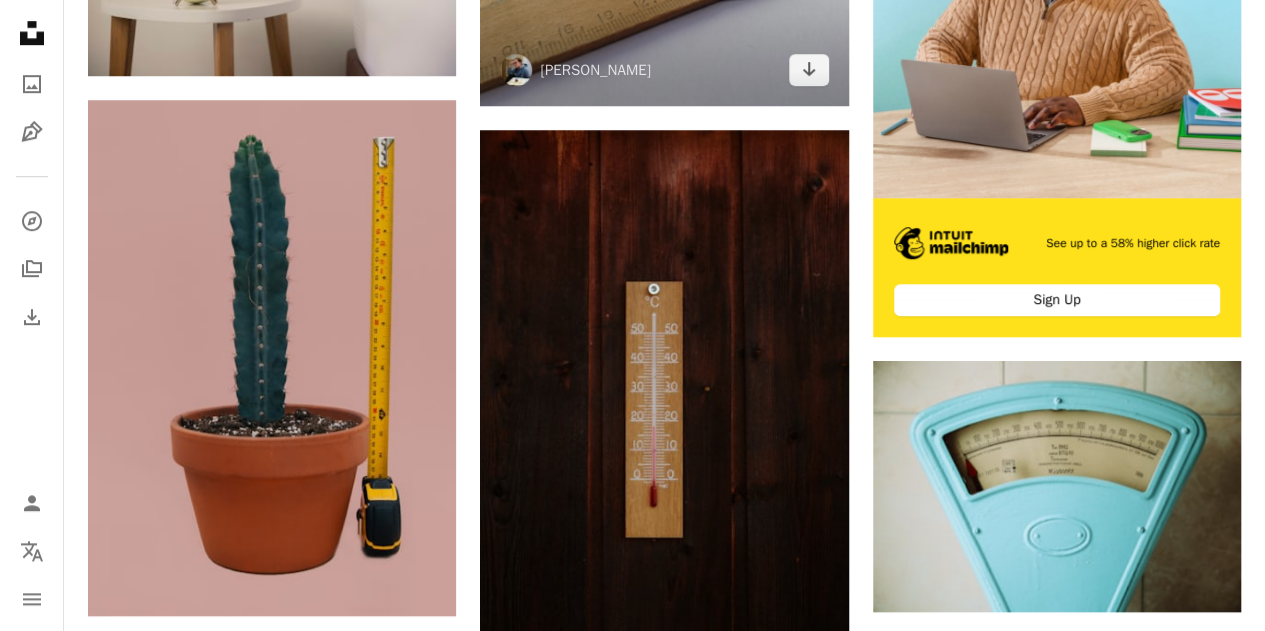 scroll, scrollTop: 700, scrollLeft: 0, axis: vertical 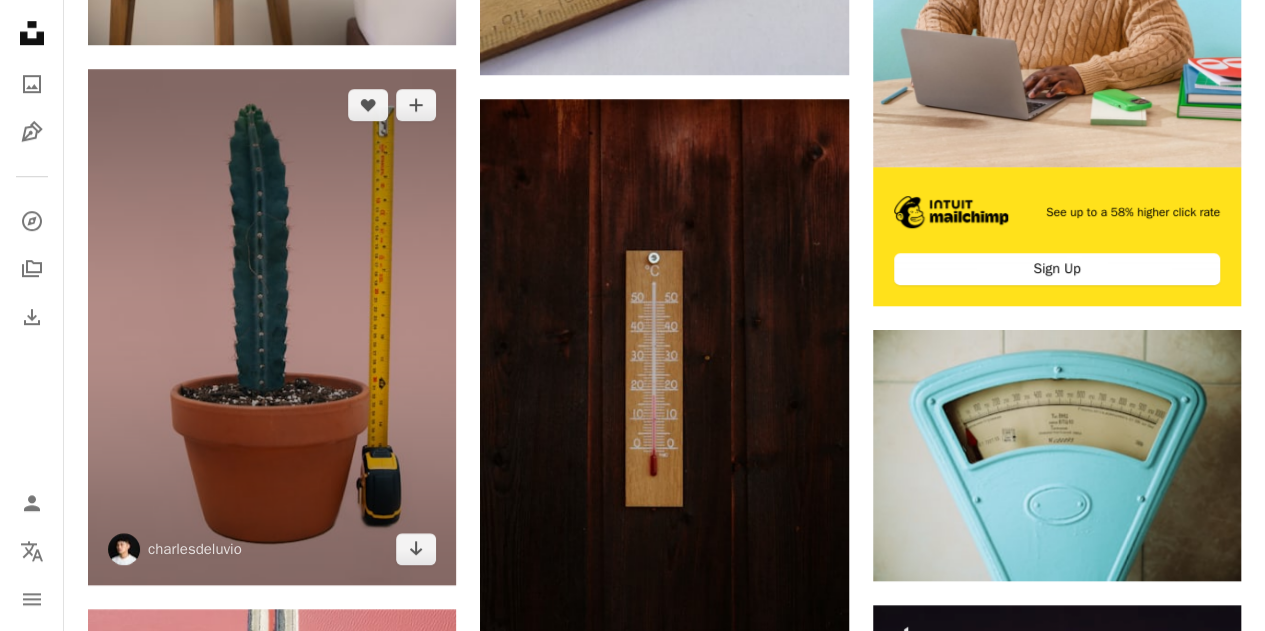 drag, startPoint x: 285, startPoint y: 413, endPoint x: 254, endPoint y: 368, distance: 54.644306 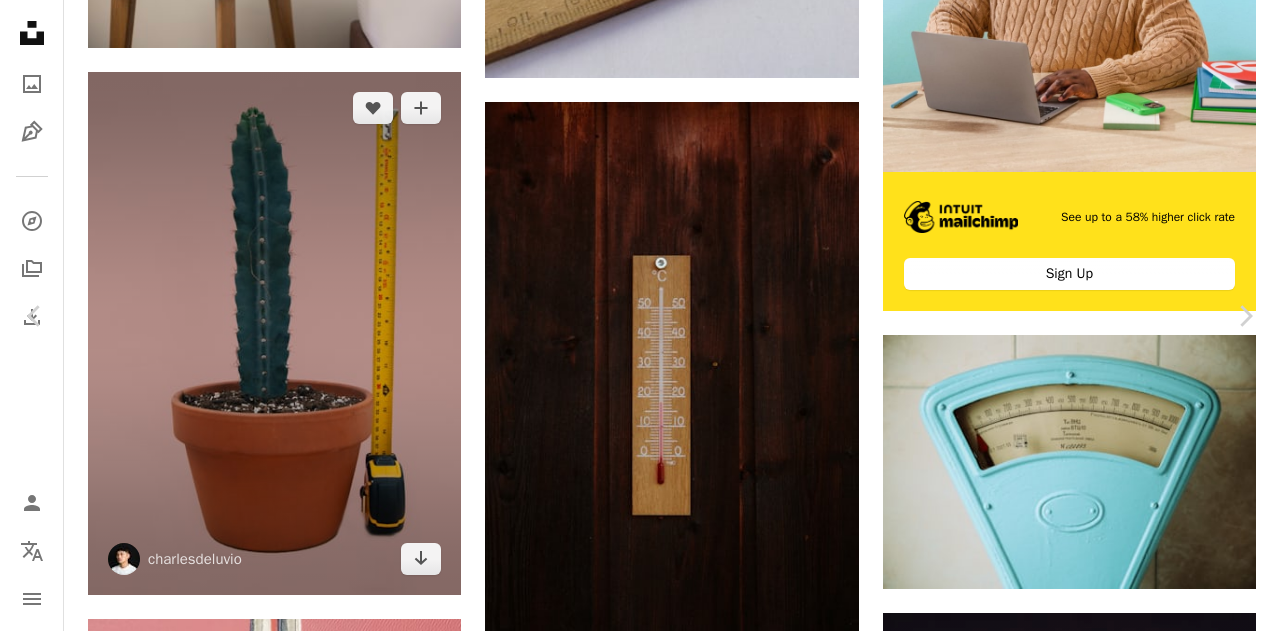 click on "Zoom in" at bounding box center (632, 4662) 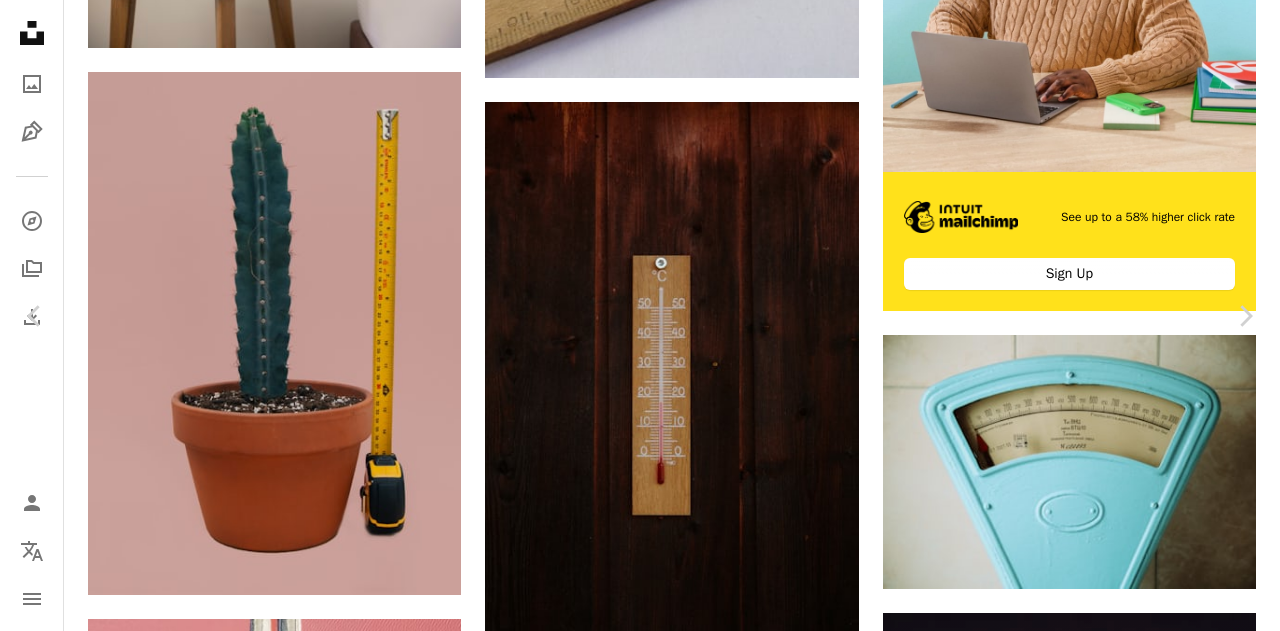 click on "Chevron down" 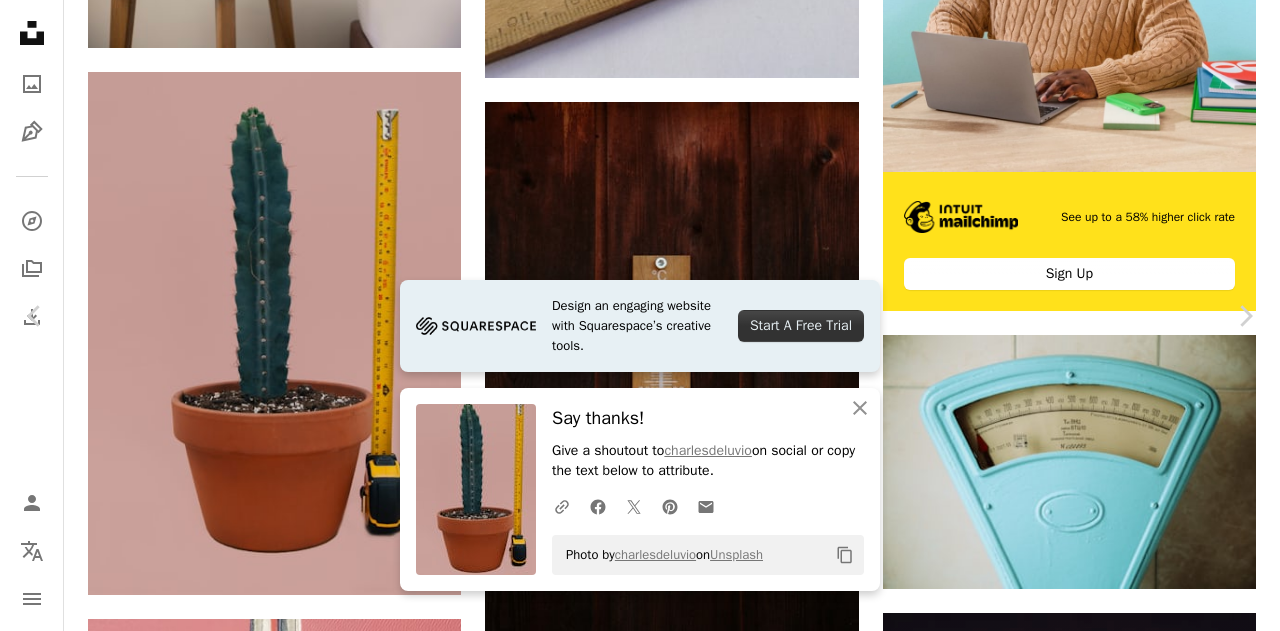 drag, startPoint x: 1064, startPoint y: 175, endPoint x: 1082, endPoint y: 123, distance: 55.027267 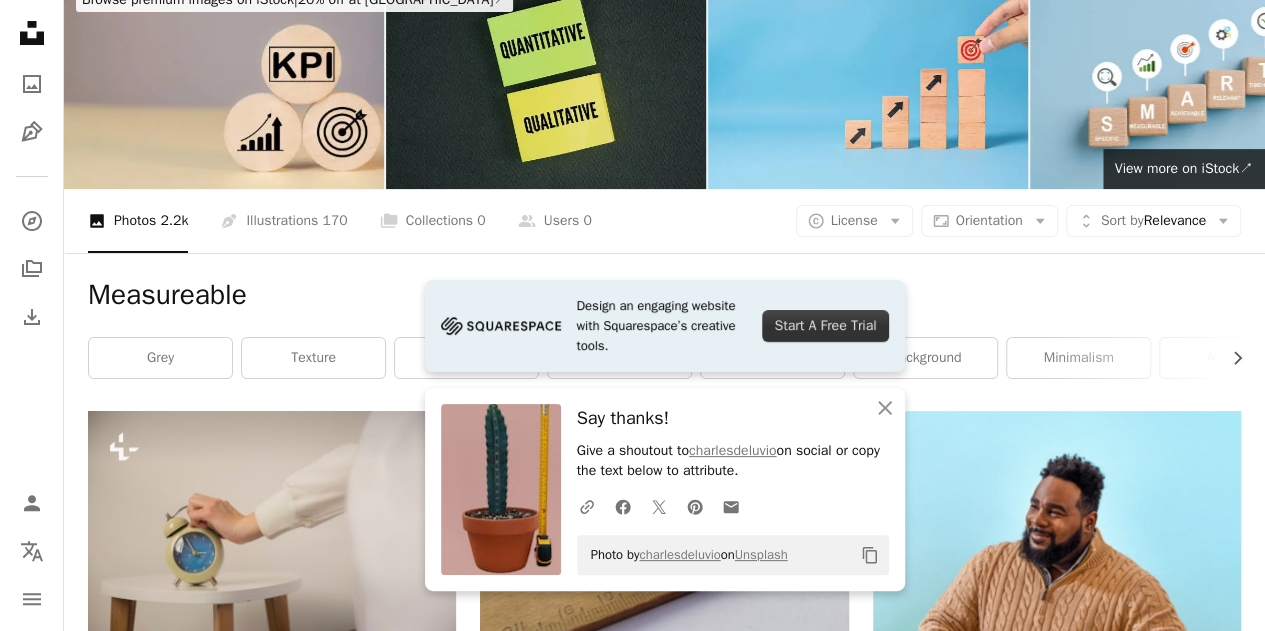 scroll, scrollTop: 0, scrollLeft: 0, axis: both 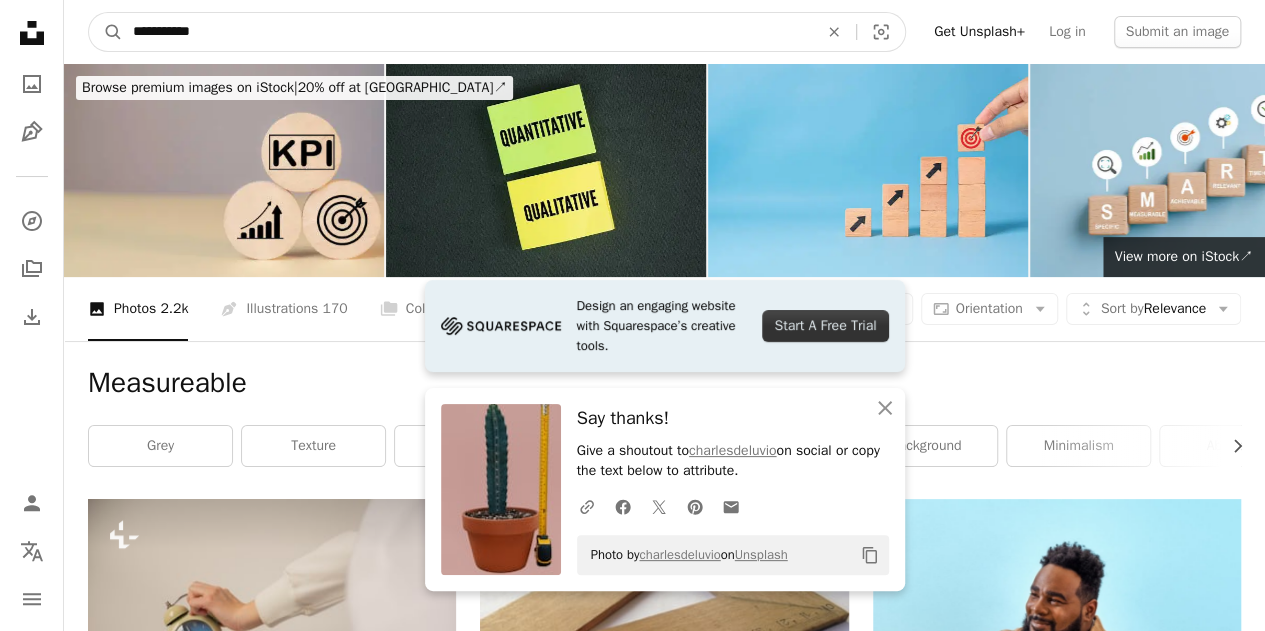 drag, startPoint x: 236, startPoint y: 31, endPoint x: 41, endPoint y: 28, distance: 195.02307 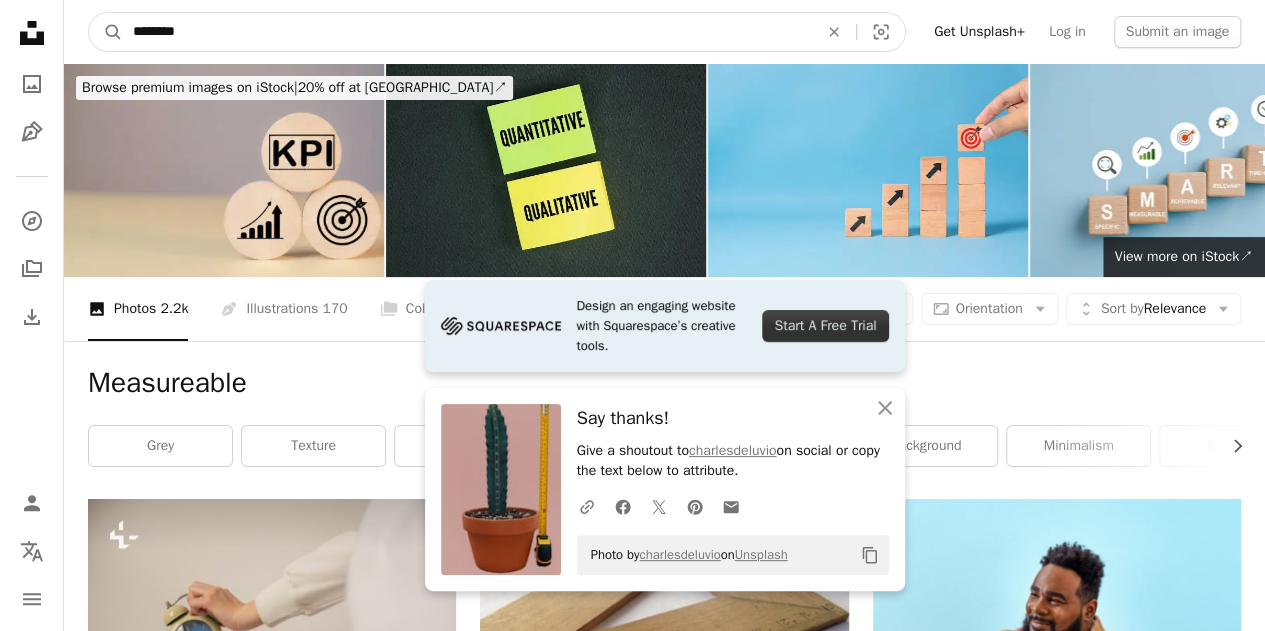 type on "********" 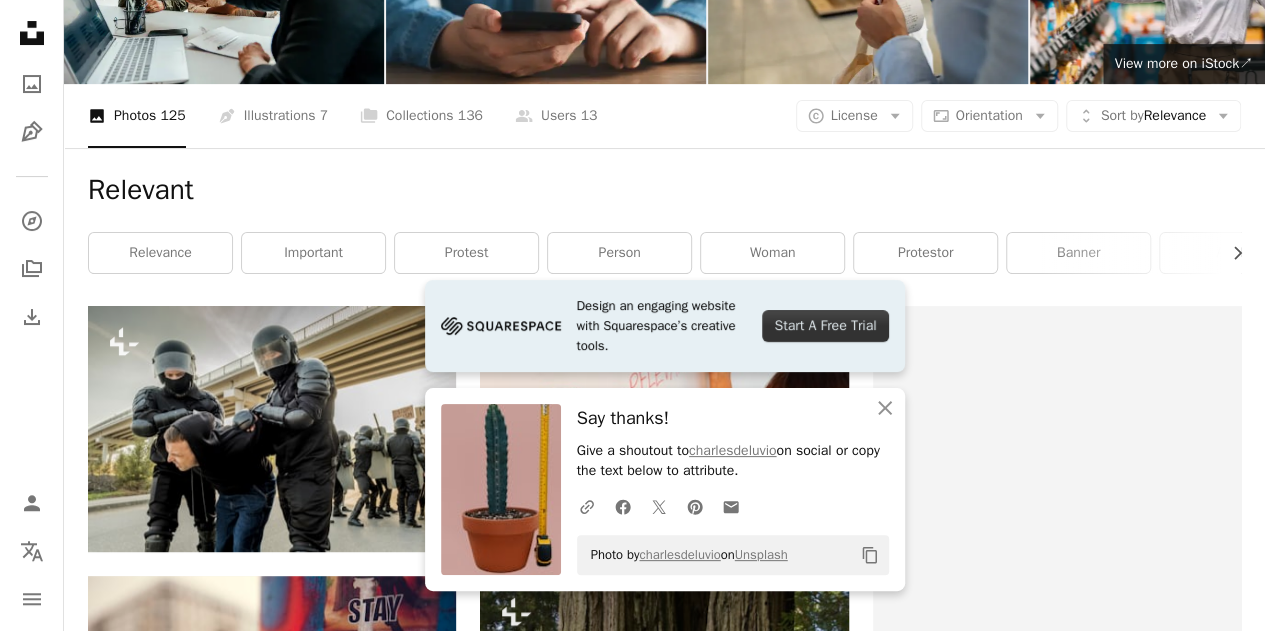 scroll, scrollTop: 200, scrollLeft: 0, axis: vertical 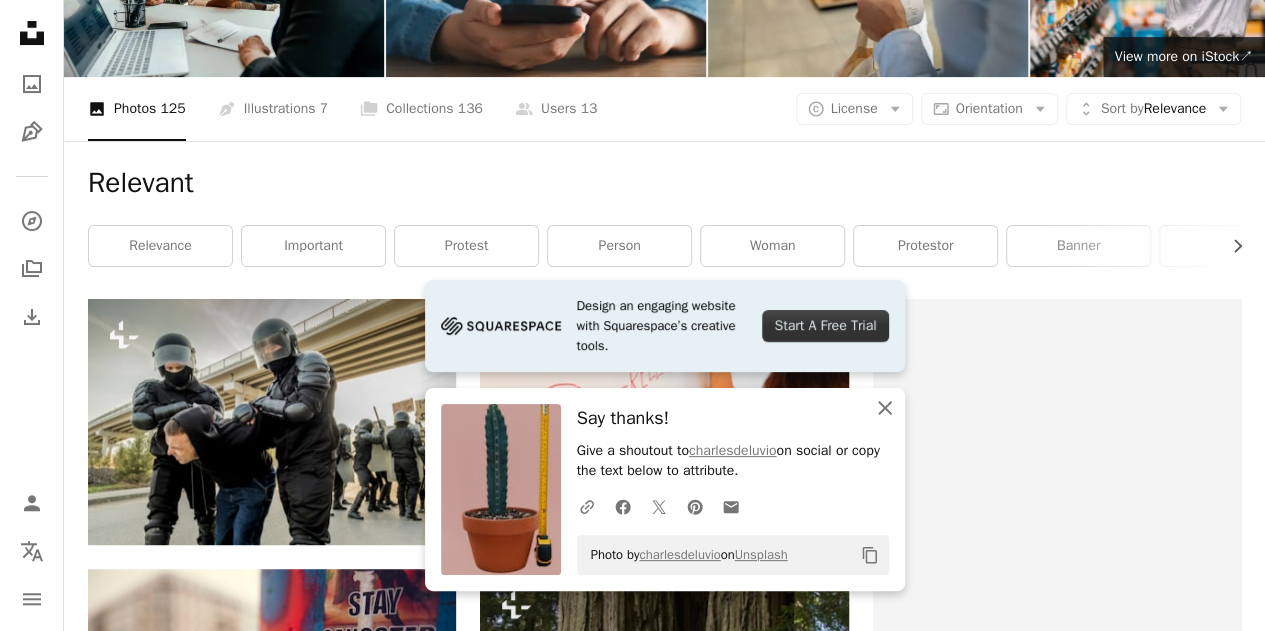 click 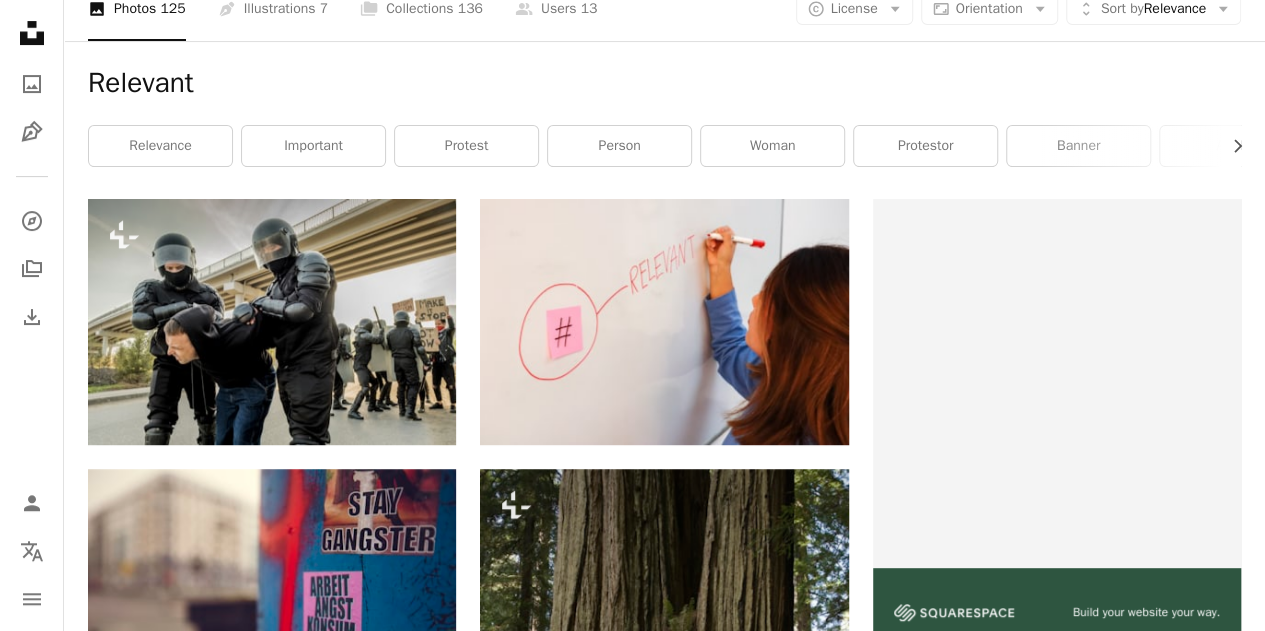 scroll, scrollTop: 0, scrollLeft: 0, axis: both 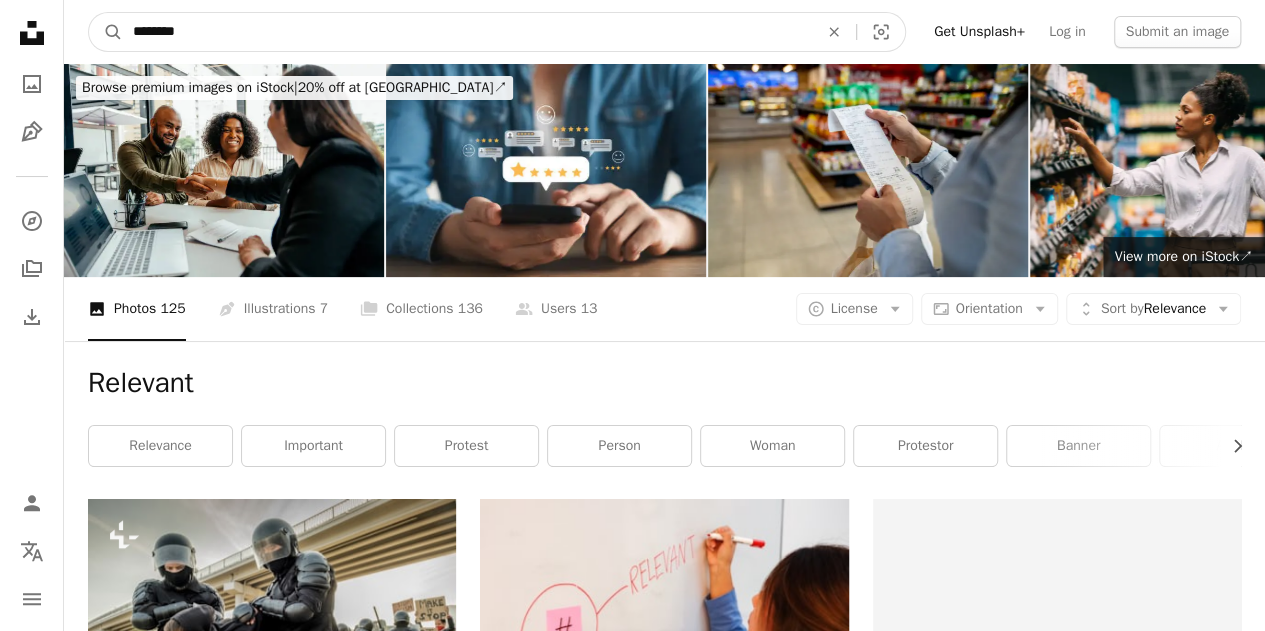 drag, startPoint x: 198, startPoint y: 35, endPoint x: 78, endPoint y: 17, distance: 121.34249 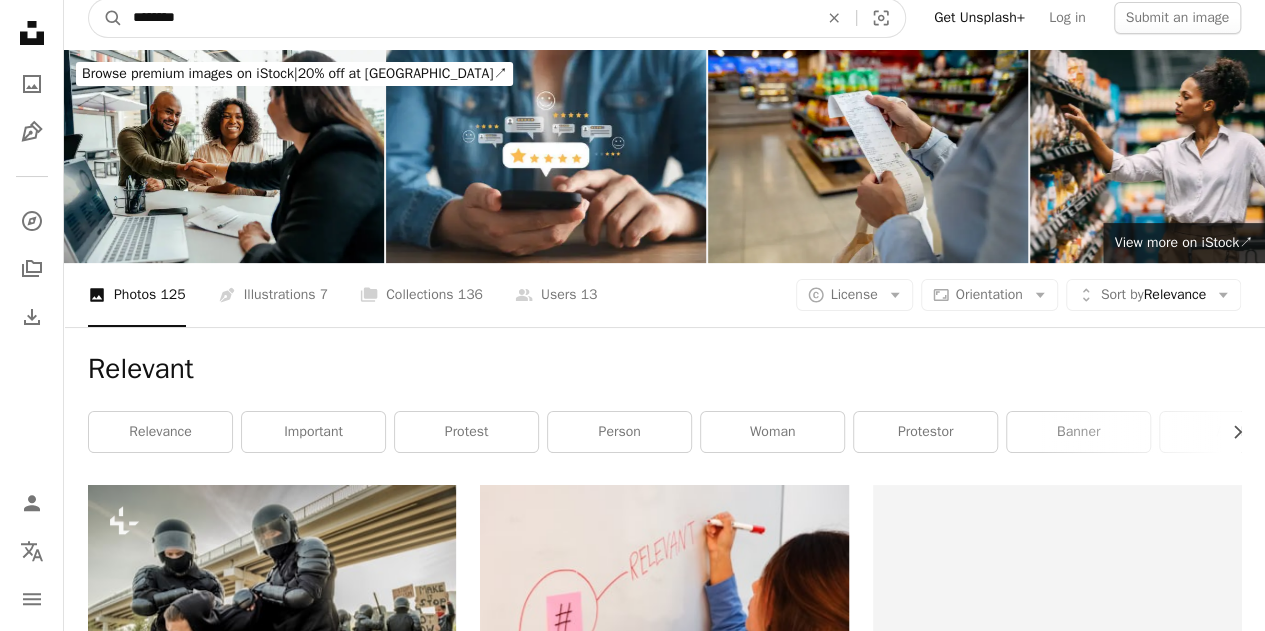 scroll, scrollTop: 0, scrollLeft: 0, axis: both 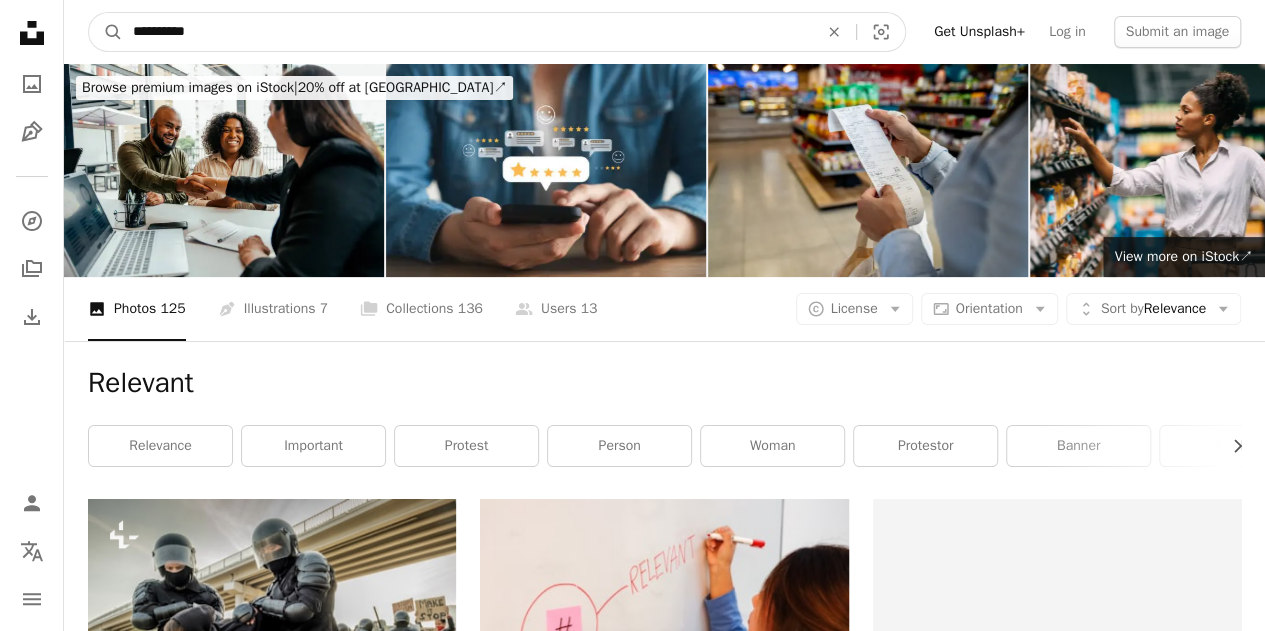 type on "**********" 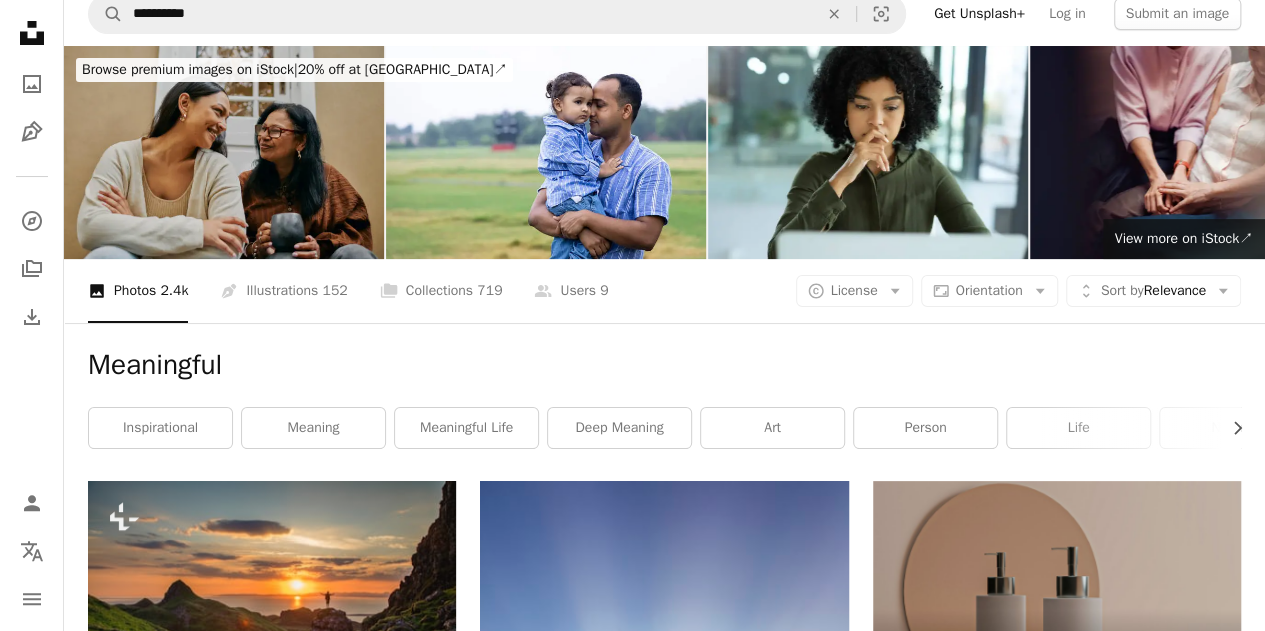 scroll, scrollTop: 0, scrollLeft: 0, axis: both 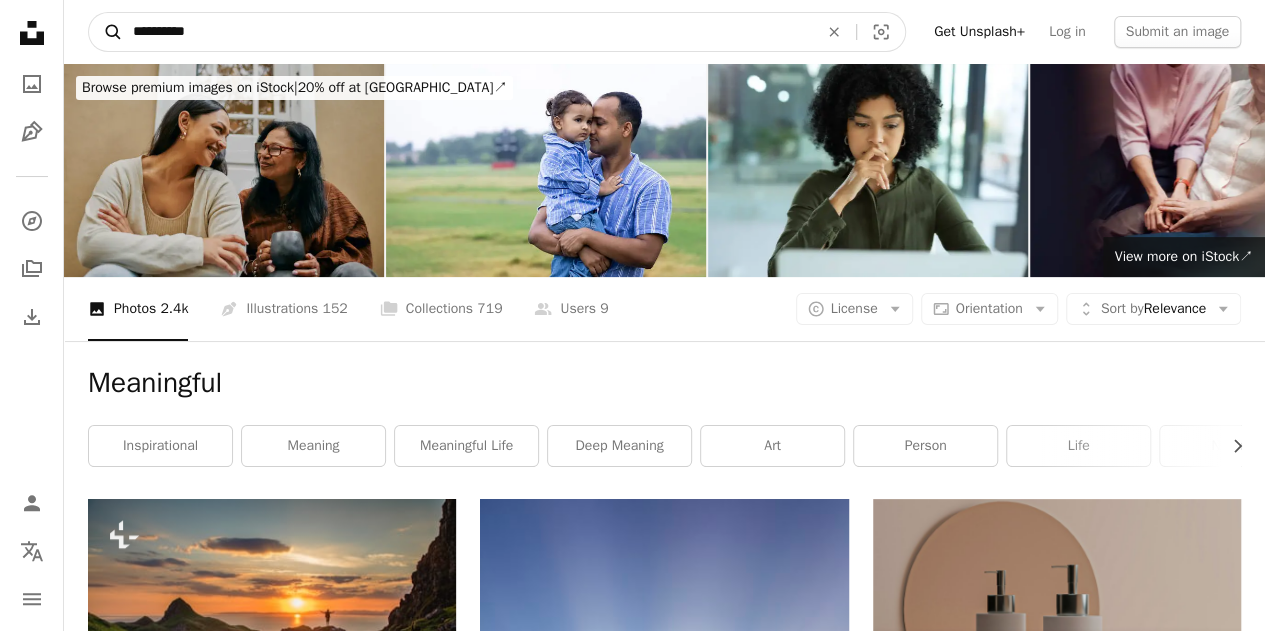drag, startPoint x: 266, startPoint y: 28, endPoint x: 90, endPoint y: 32, distance: 176.04546 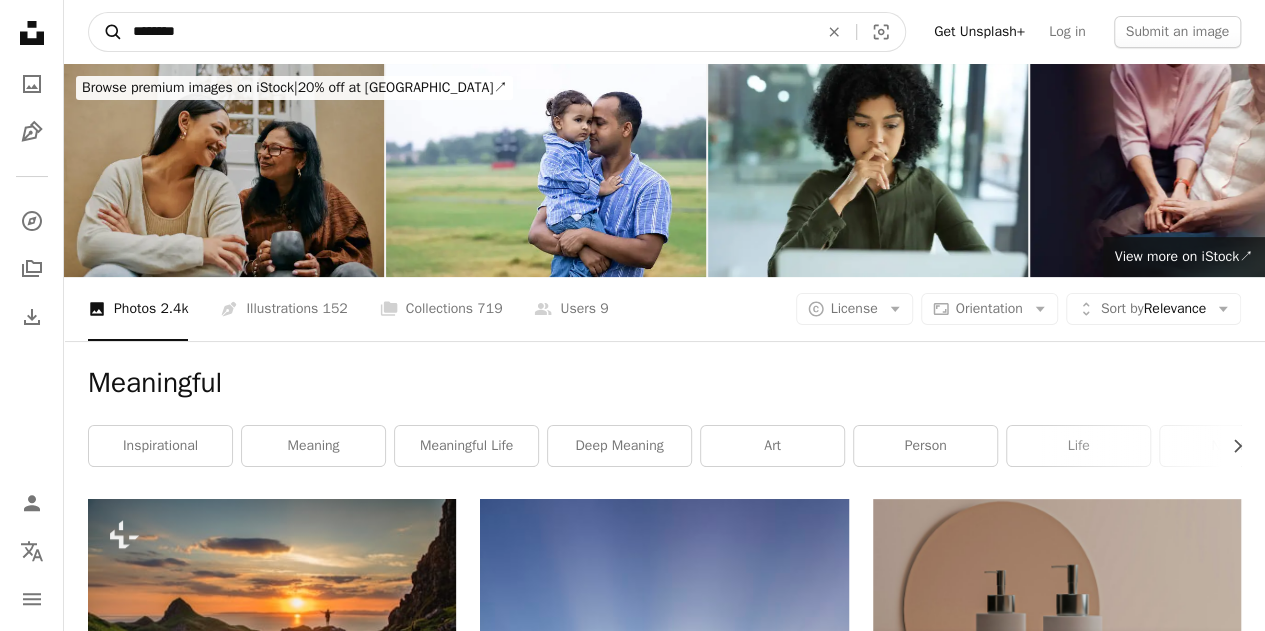type on "********" 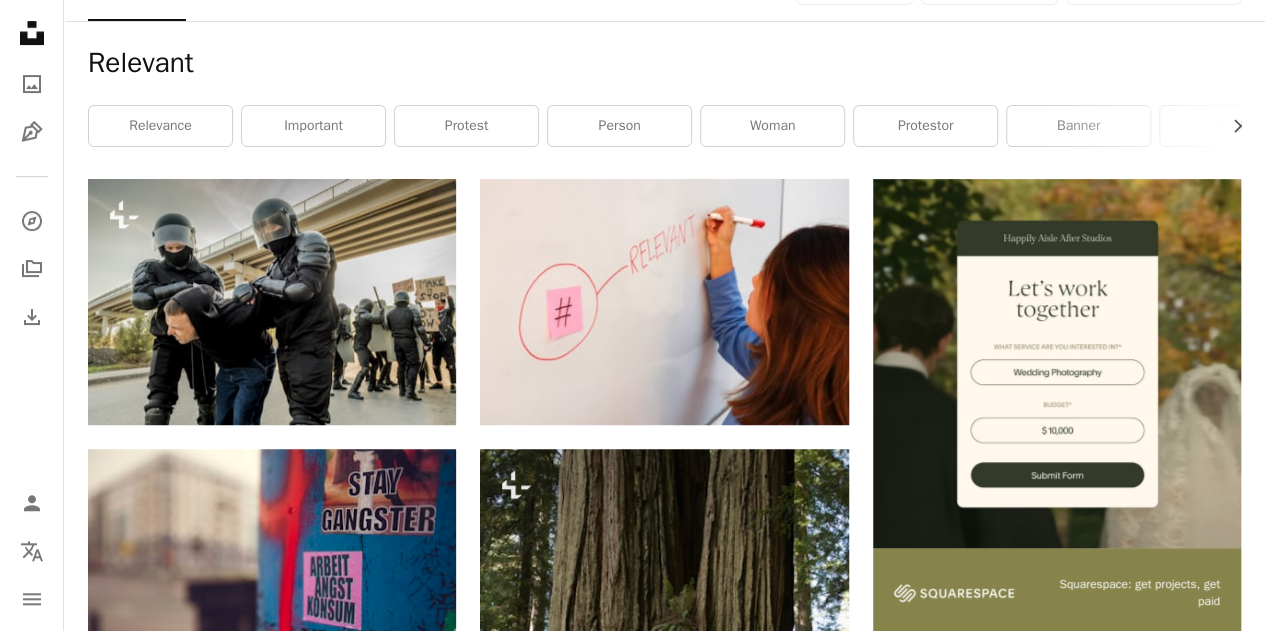 scroll, scrollTop: 313, scrollLeft: 0, axis: vertical 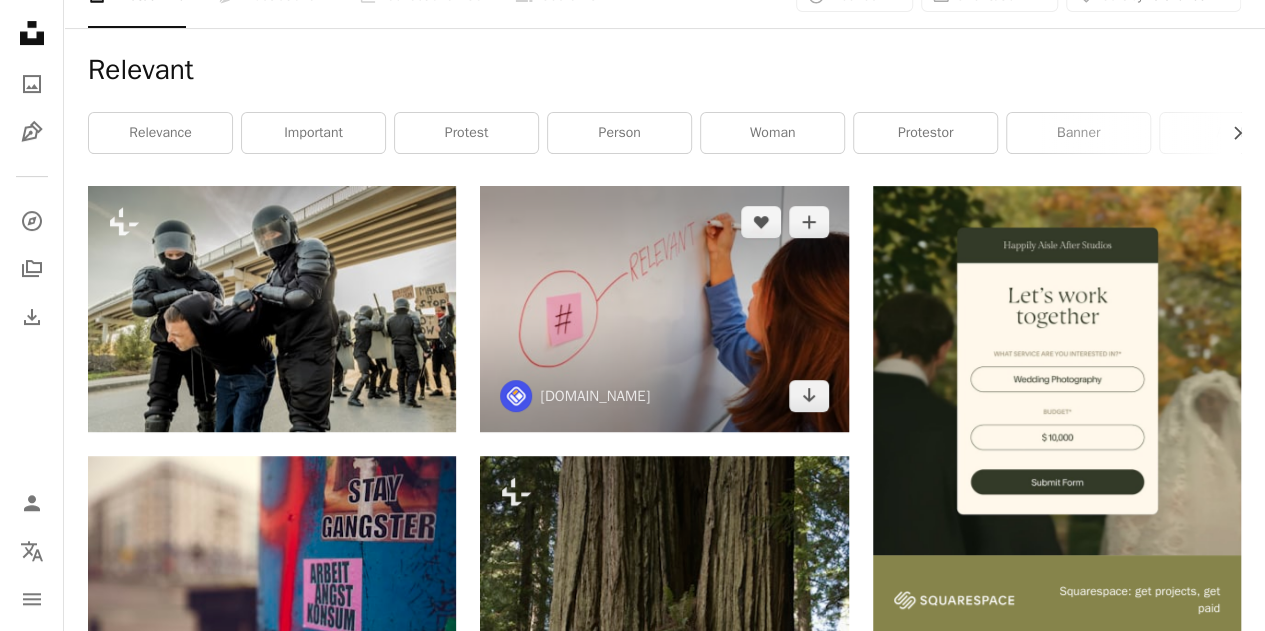 click at bounding box center (664, 309) 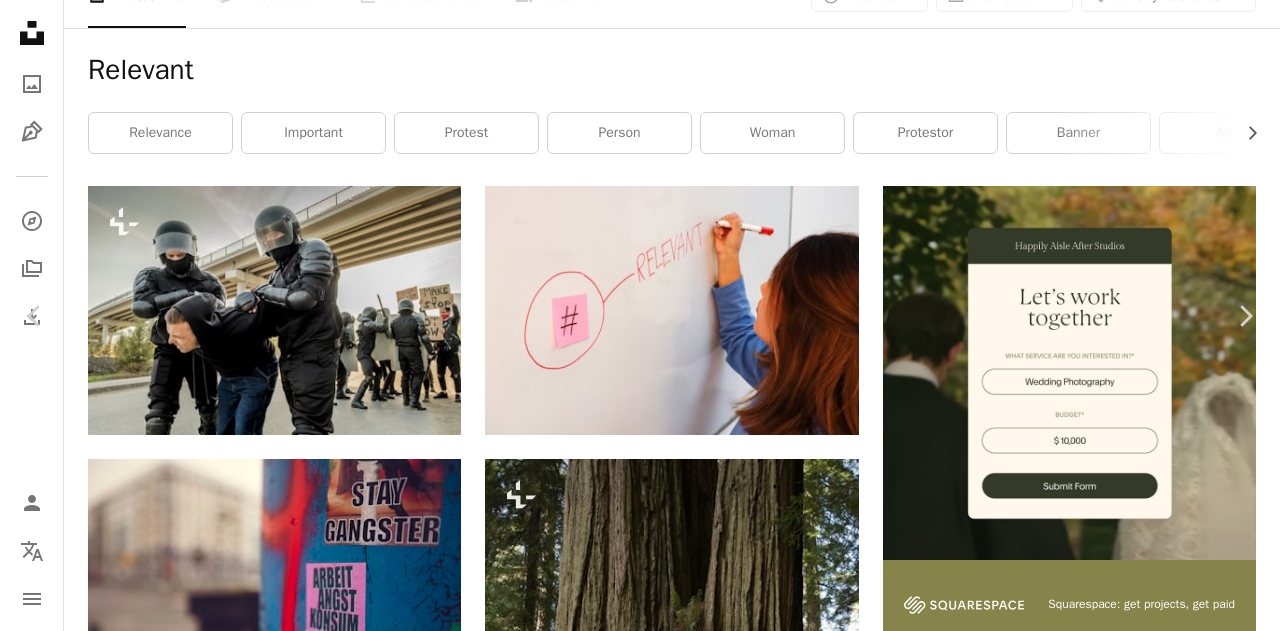 click on "Download free" at bounding box center [1081, 4242] 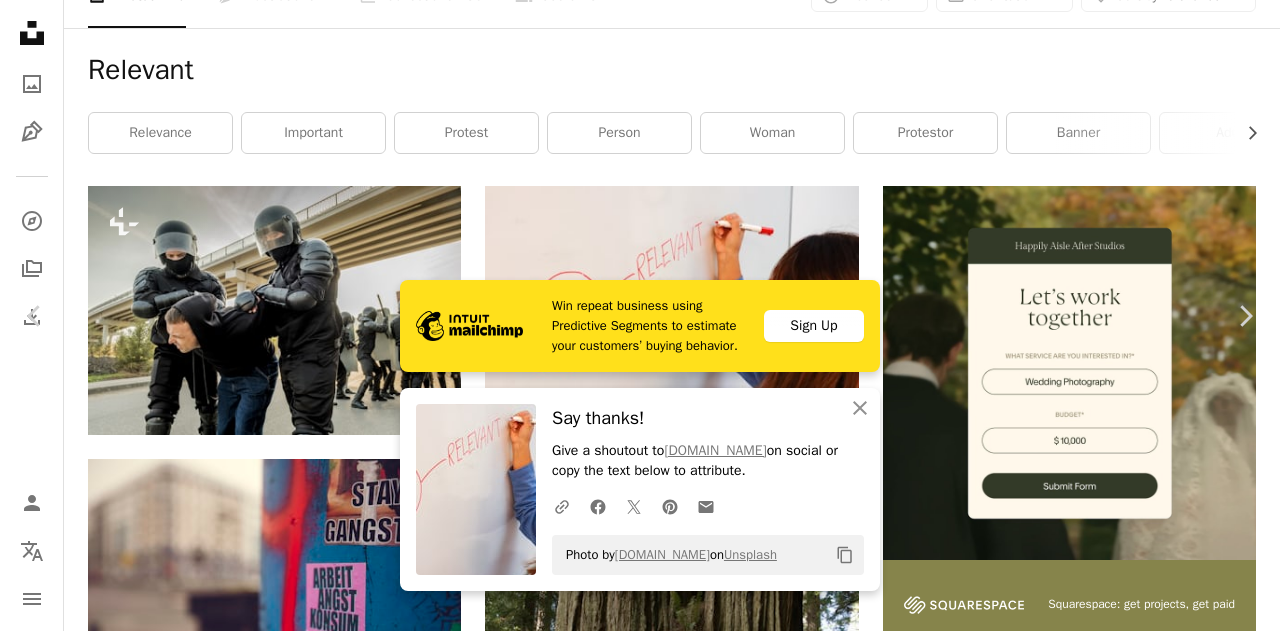 click on "An X shape" at bounding box center [20, 20] 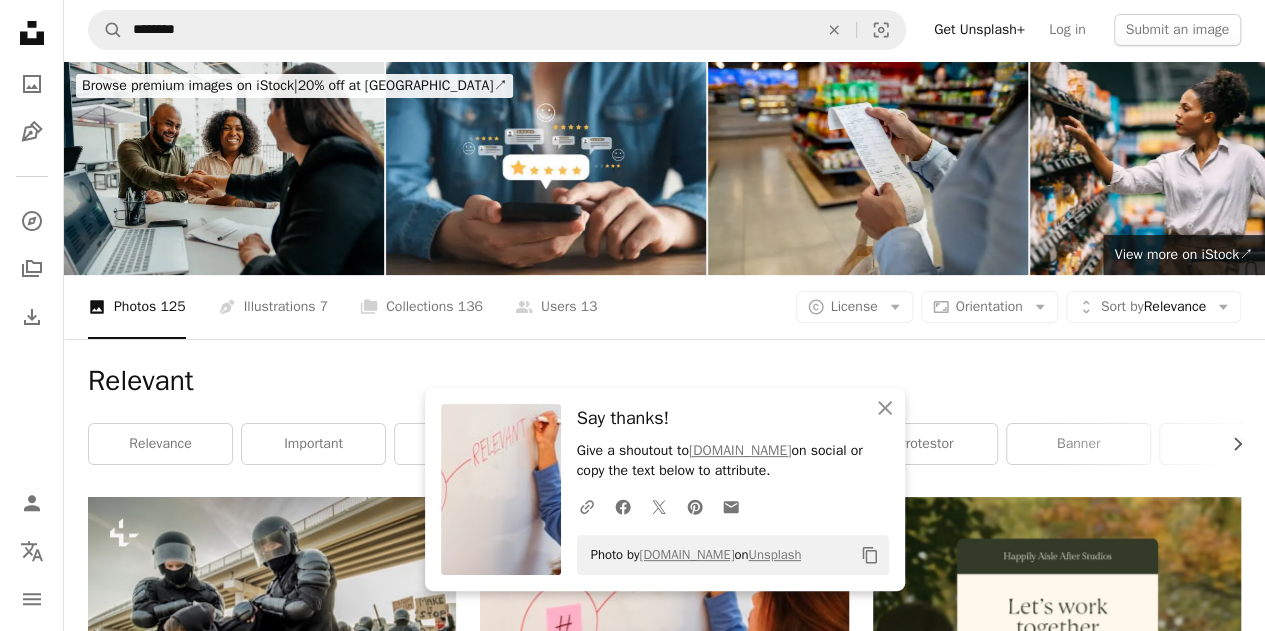 scroll, scrollTop: 0, scrollLeft: 0, axis: both 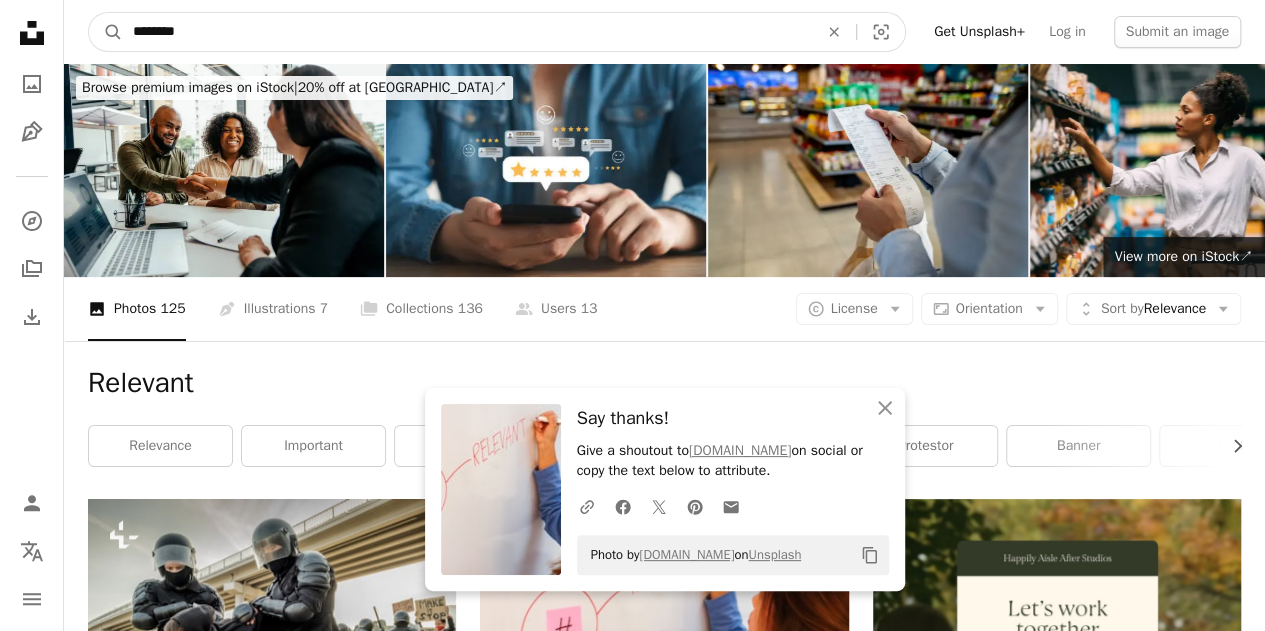 drag, startPoint x: 236, startPoint y: 36, endPoint x: 0, endPoint y: 30, distance: 236.07626 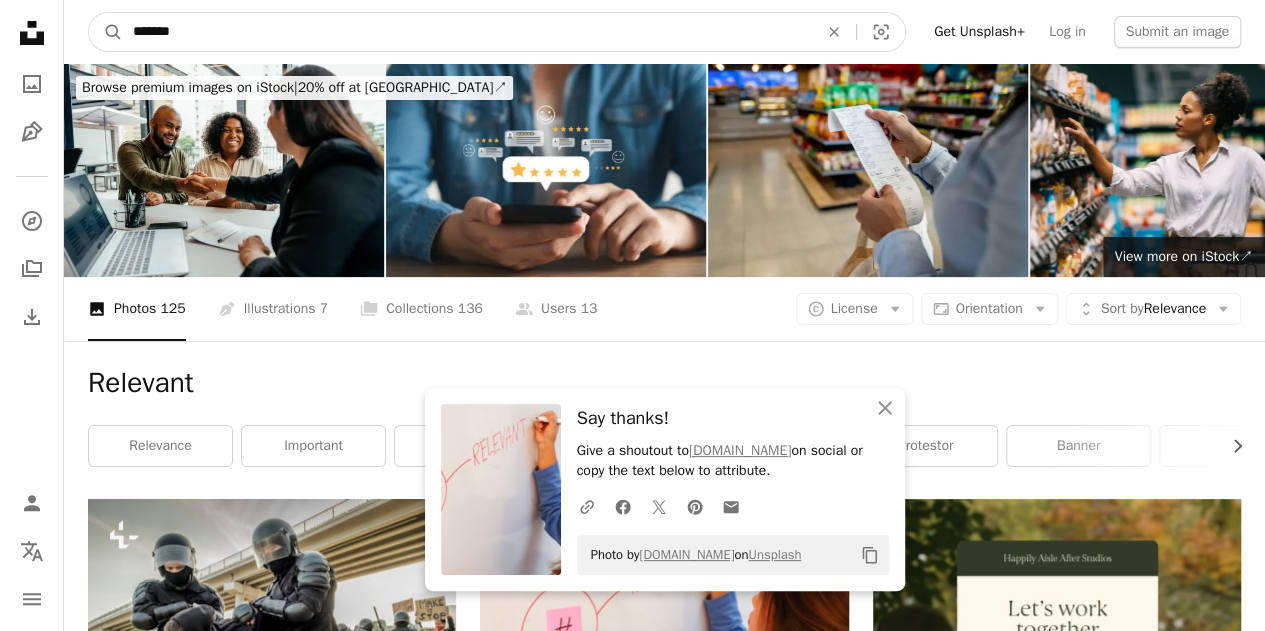 type on "********" 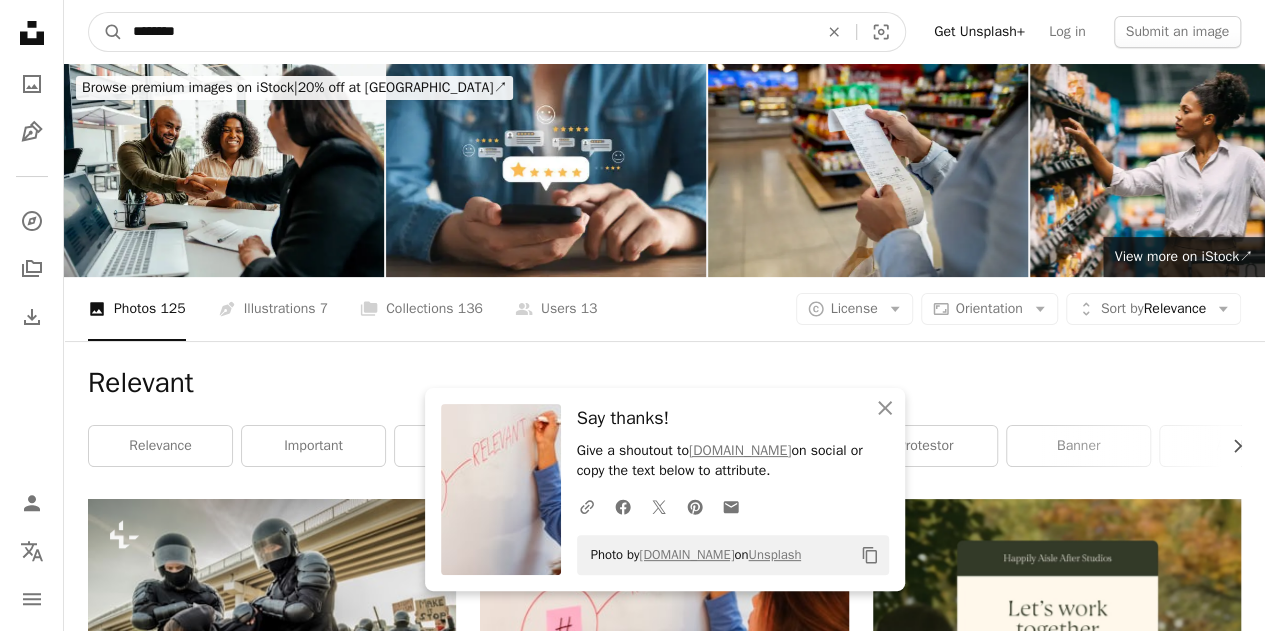click on "A magnifying glass" at bounding box center [106, 32] 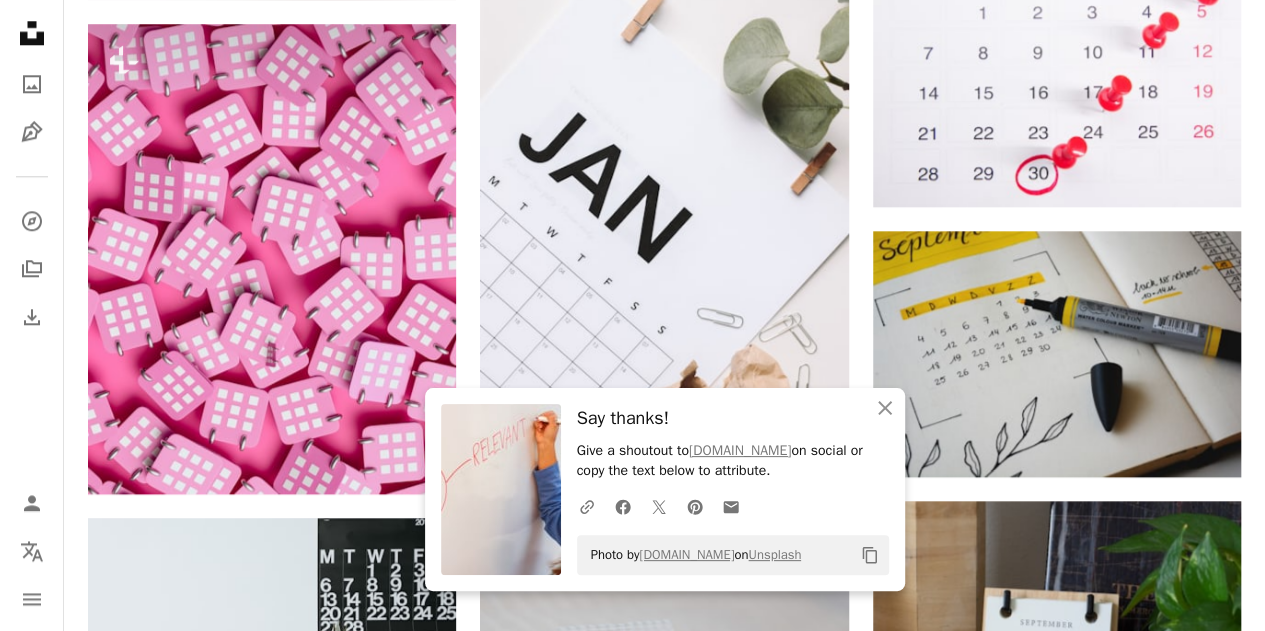 scroll, scrollTop: 1100, scrollLeft: 0, axis: vertical 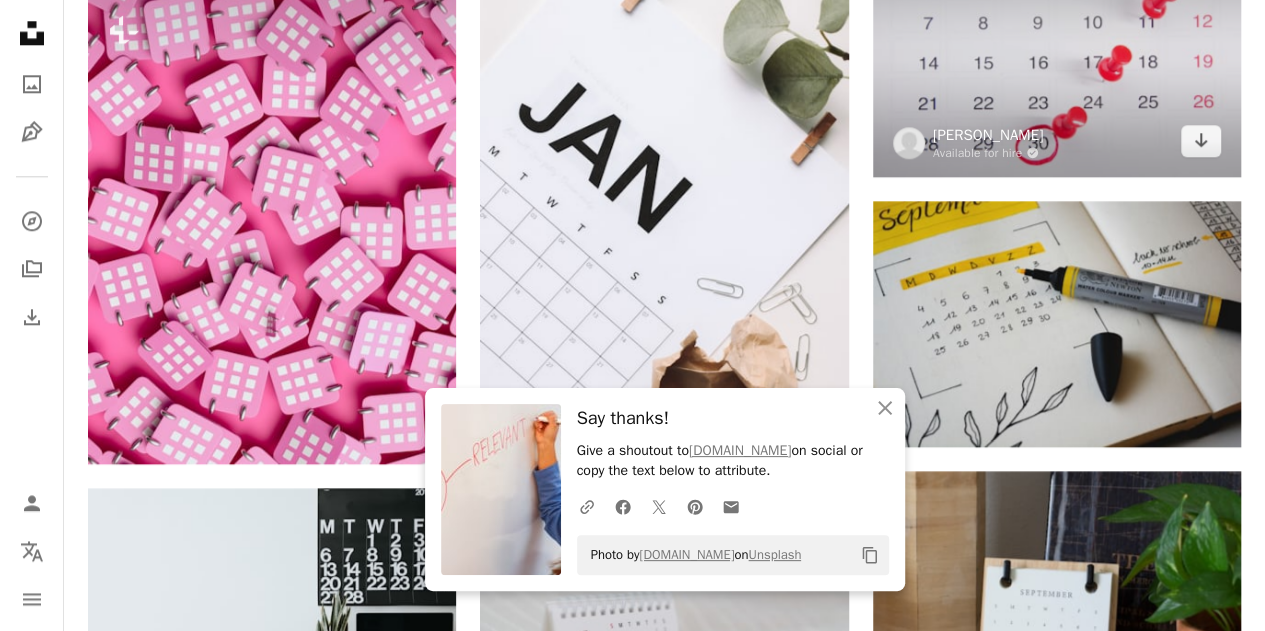 click on "[PERSON_NAME]" at bounding box center [988, 135] 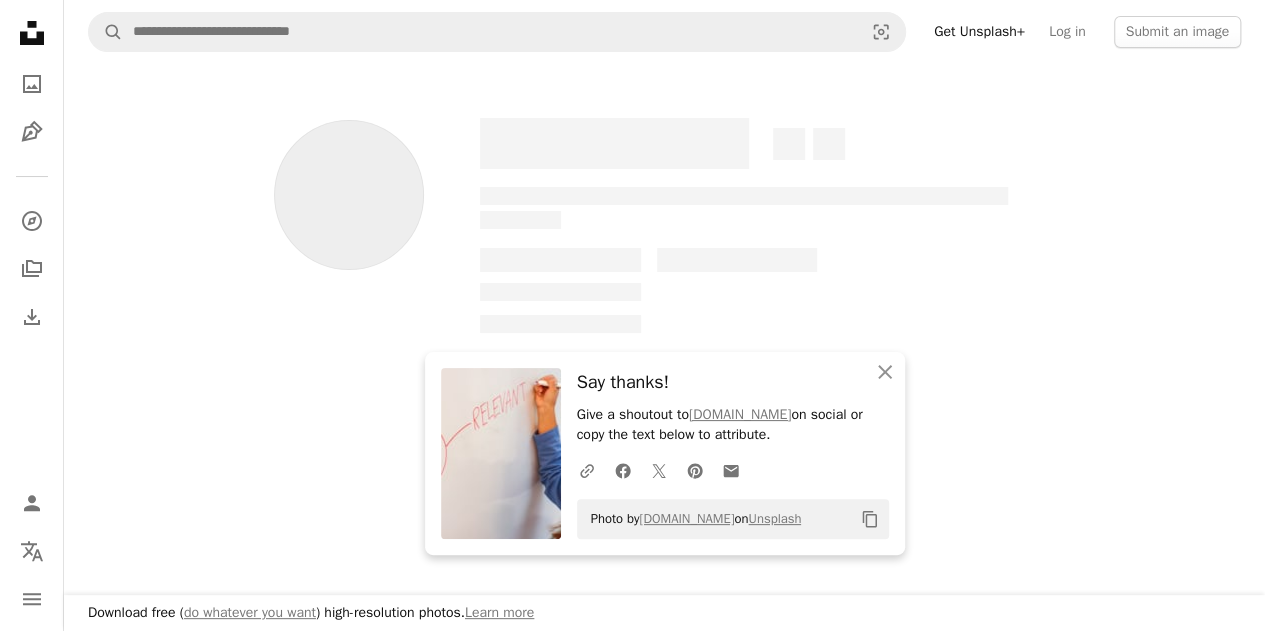 scroll, scrollTop: 0, scrollLeft: 0, axis: both 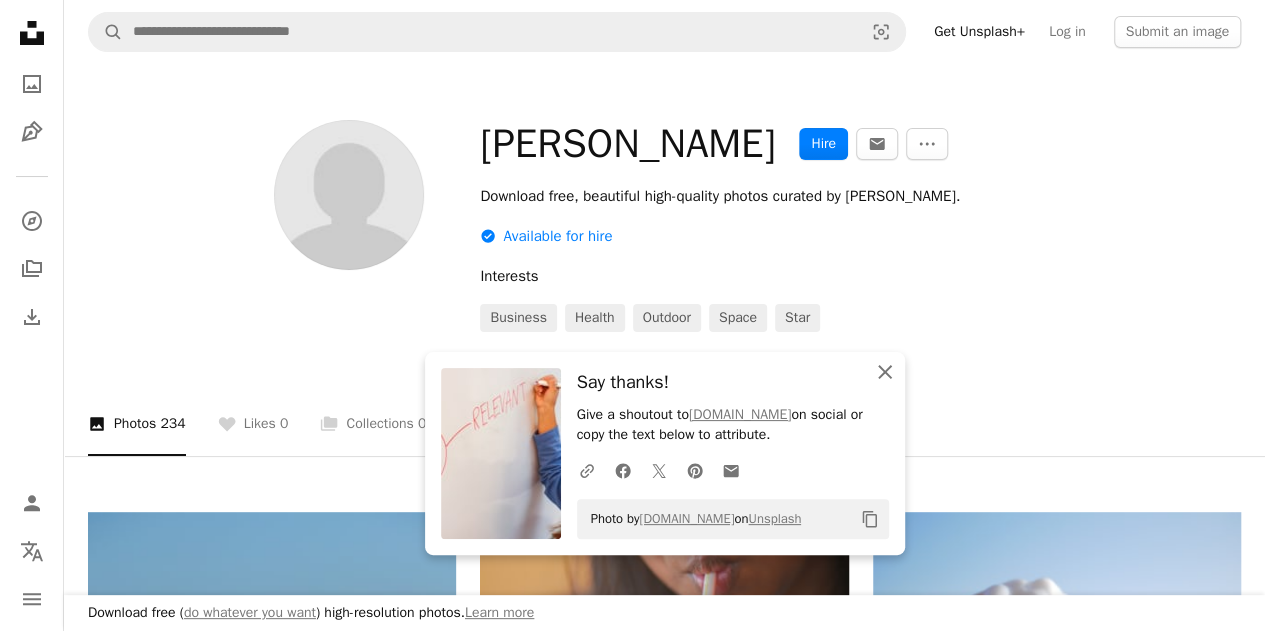 click 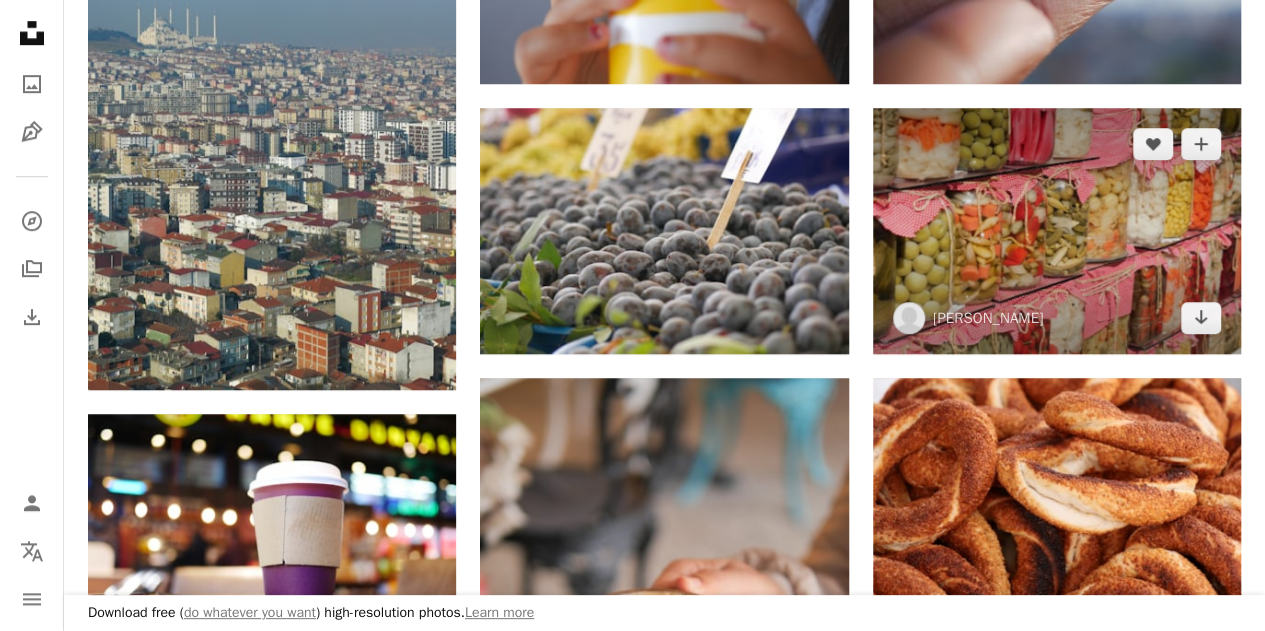 scroll, scrollTop: 300, scrollLeft: 0, axis: vertical 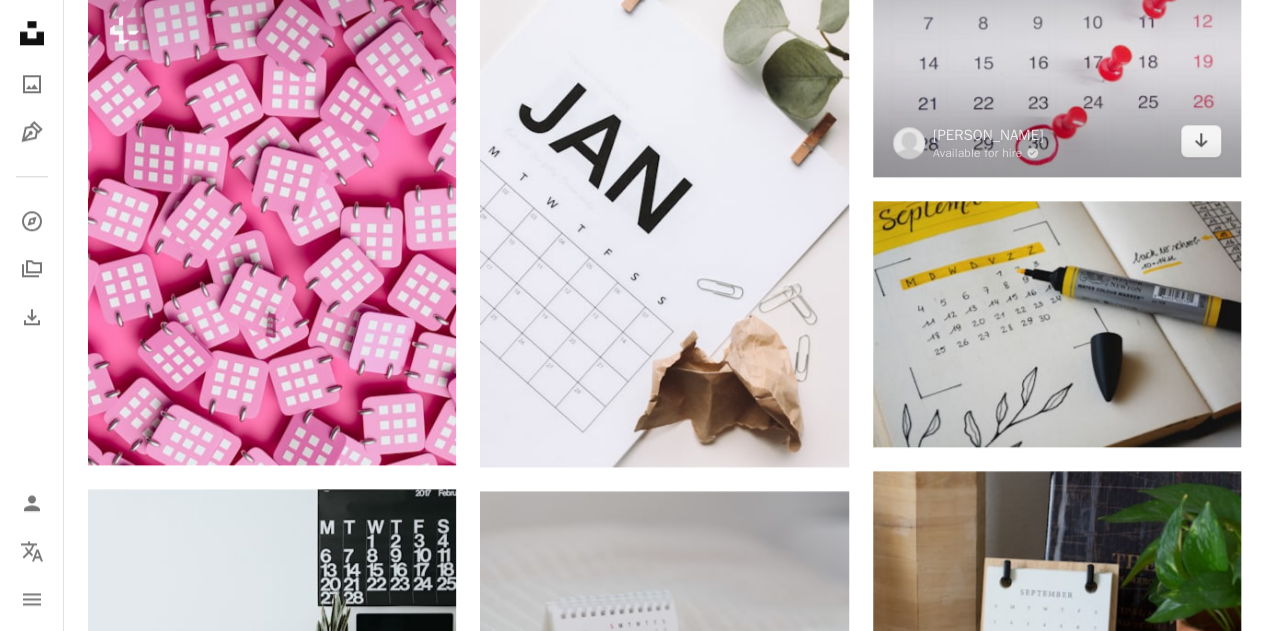 click at bounding box center (1057, 54) 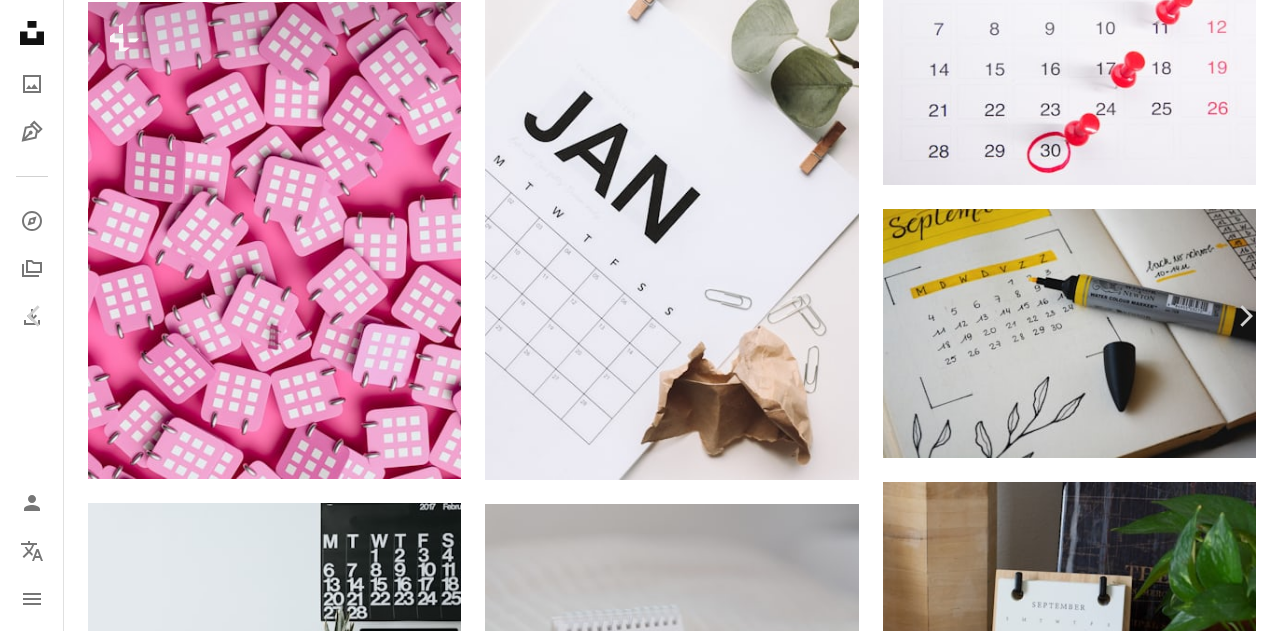 click on "Download free" at bounding box center [1081, 3706] 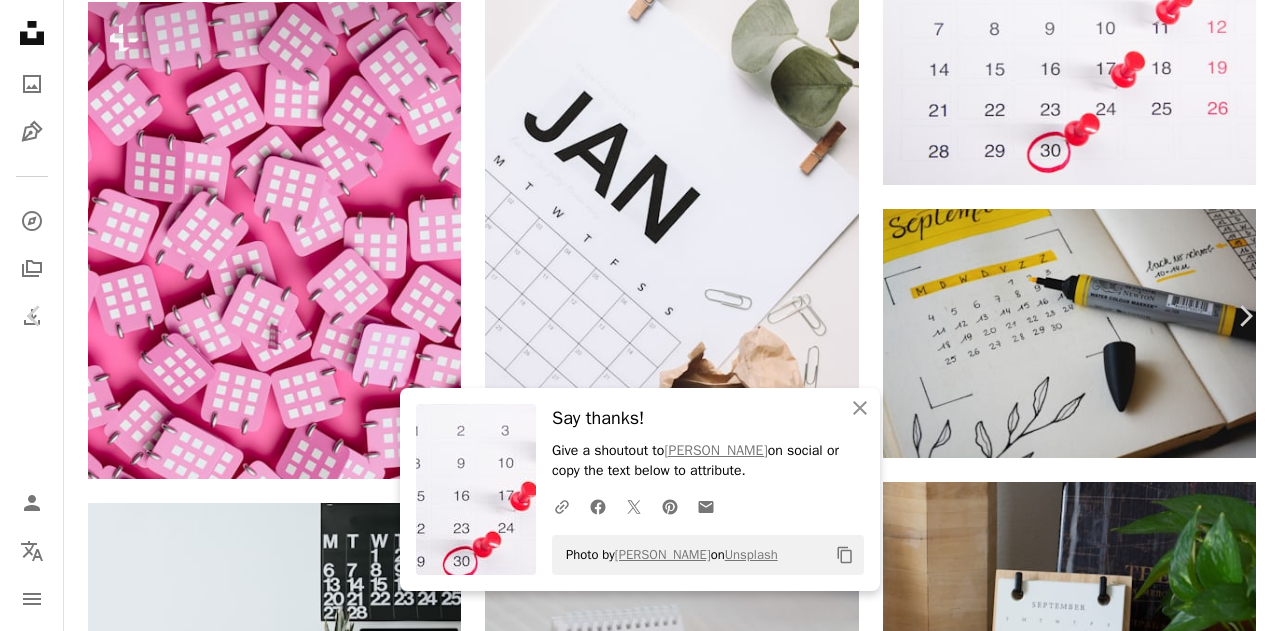 click on "An X shape" at bounding box center [20, 20] 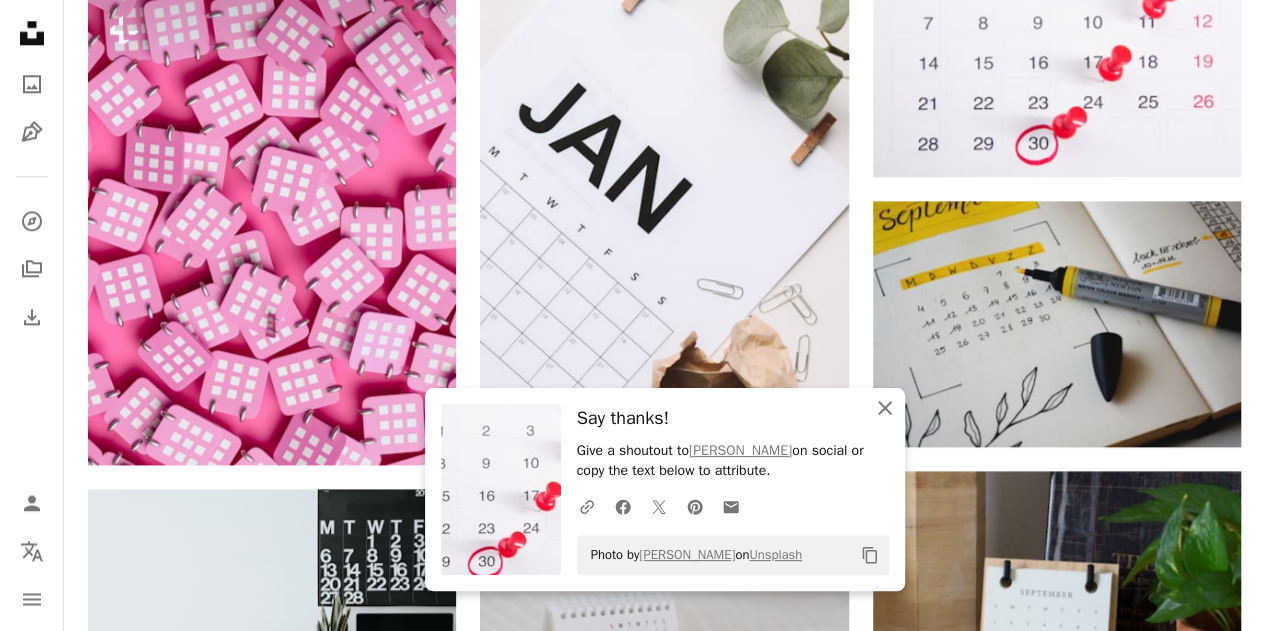 click on "An X shape" 